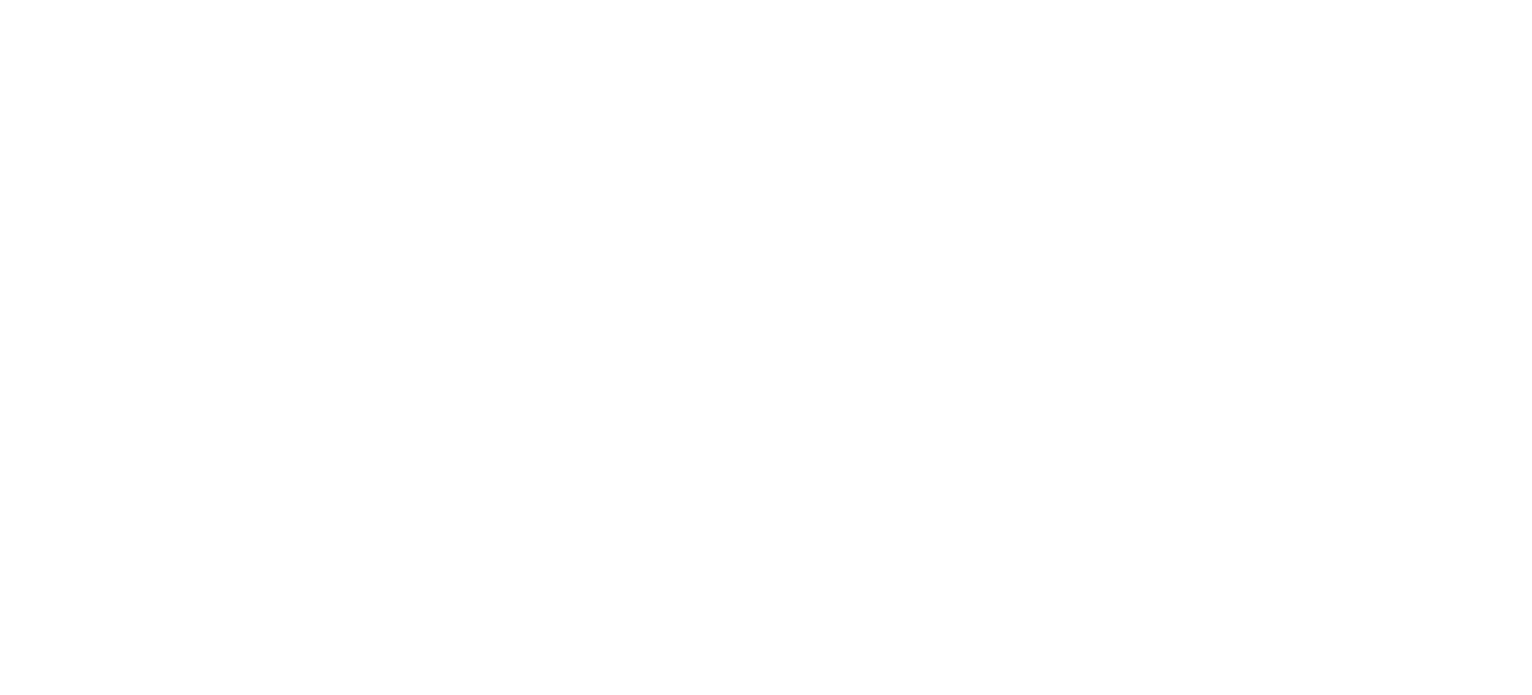 scroll, scrollTop: 0, scrollLeft: 0, axis: both 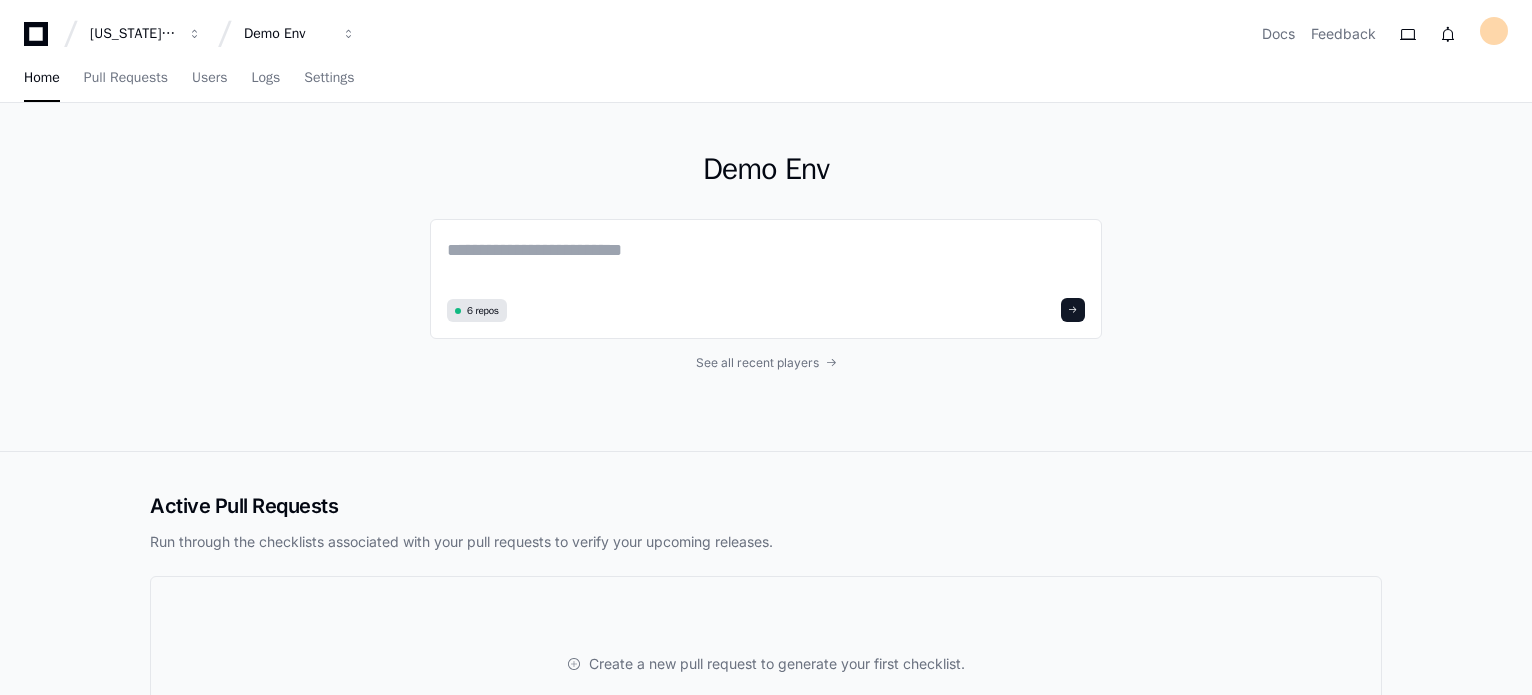 click on "Demo Env  6 repos See all recent players" 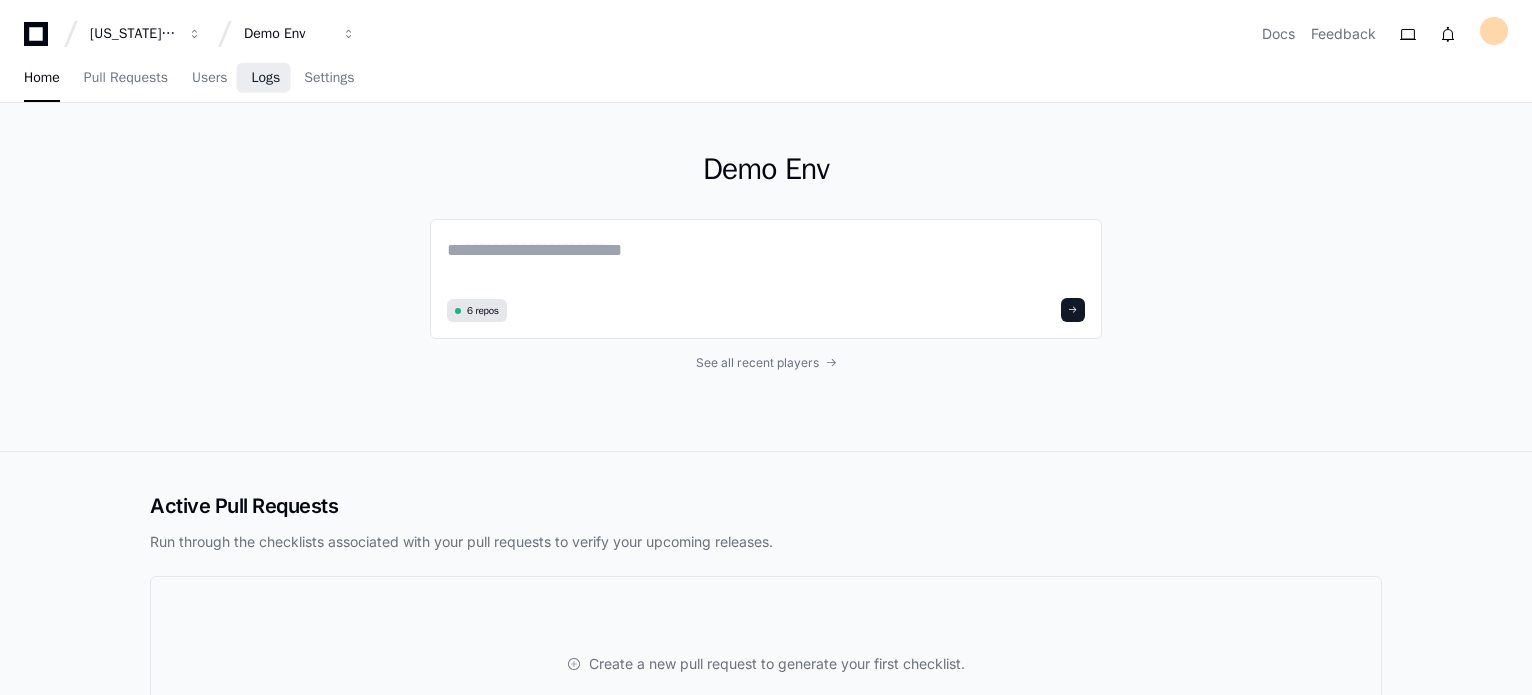 click on "Logs" at bounding box center [265, 78] 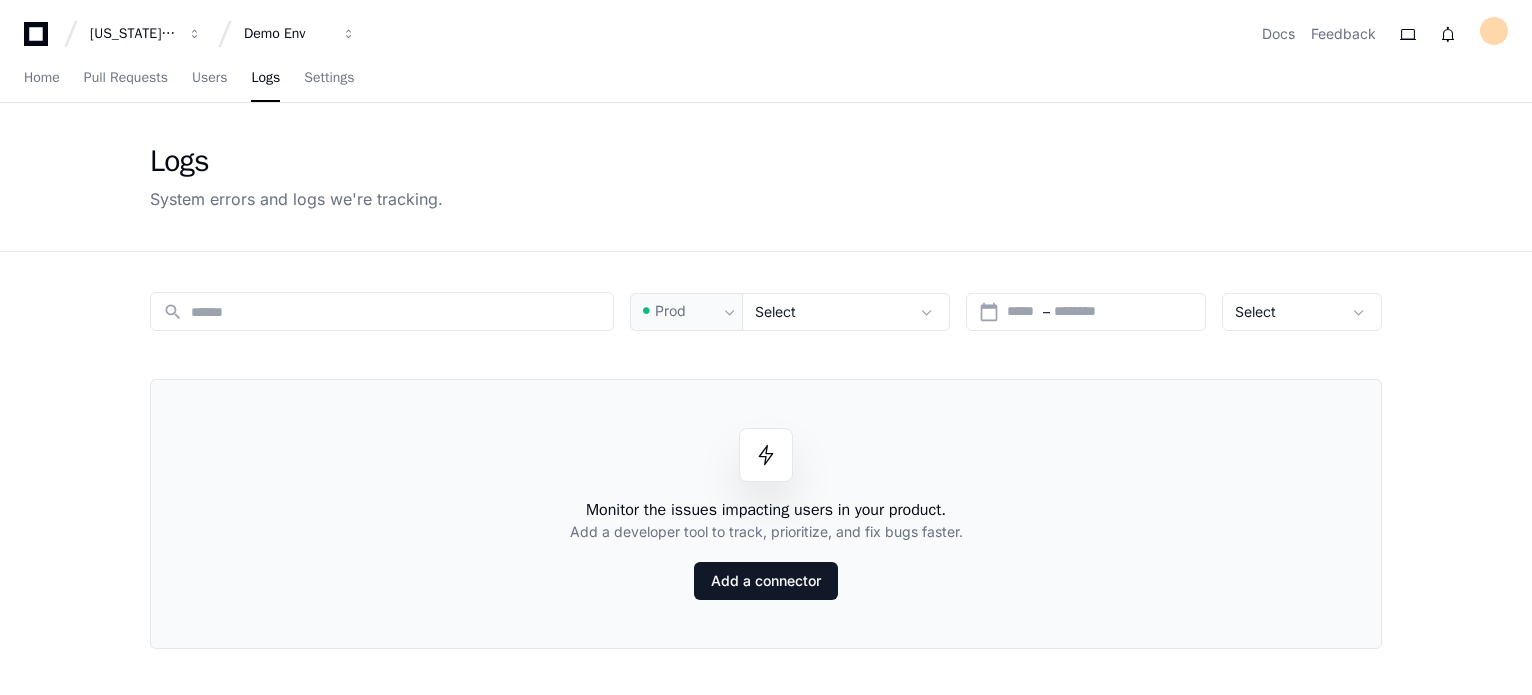 click on "Home Pull Requests Users Logs Settings" at bounding box center (766, 79) 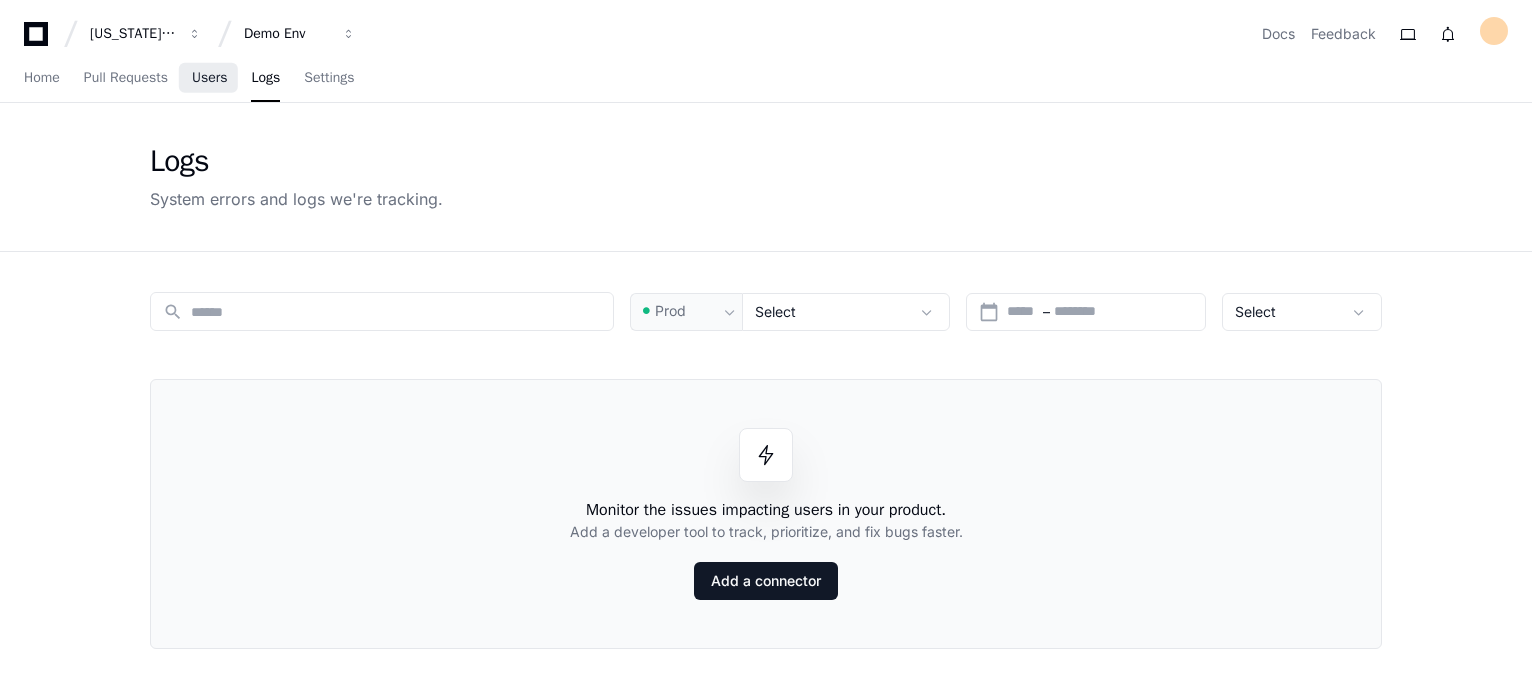 click on "Users" at bounding box center [210, 78] 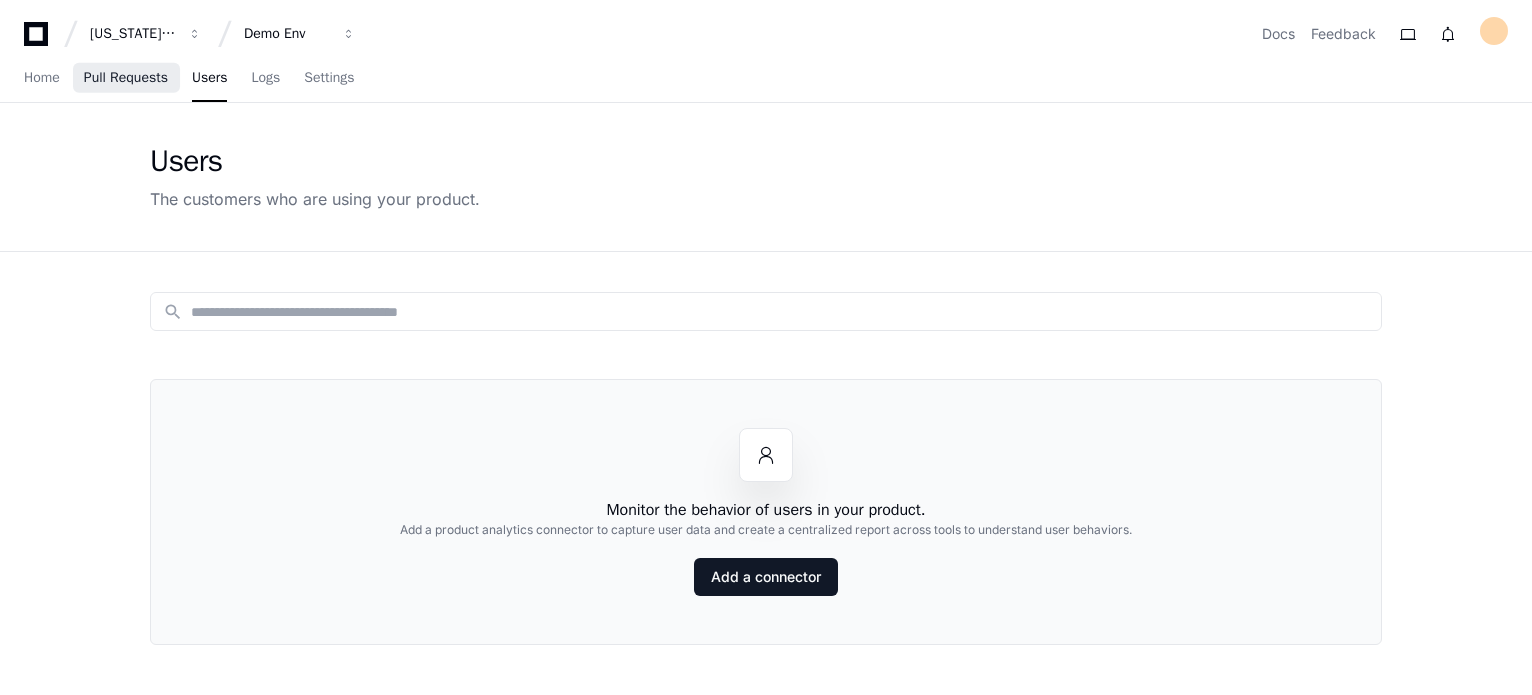 click on "Pull Requests" at bounding box center [126, 78] 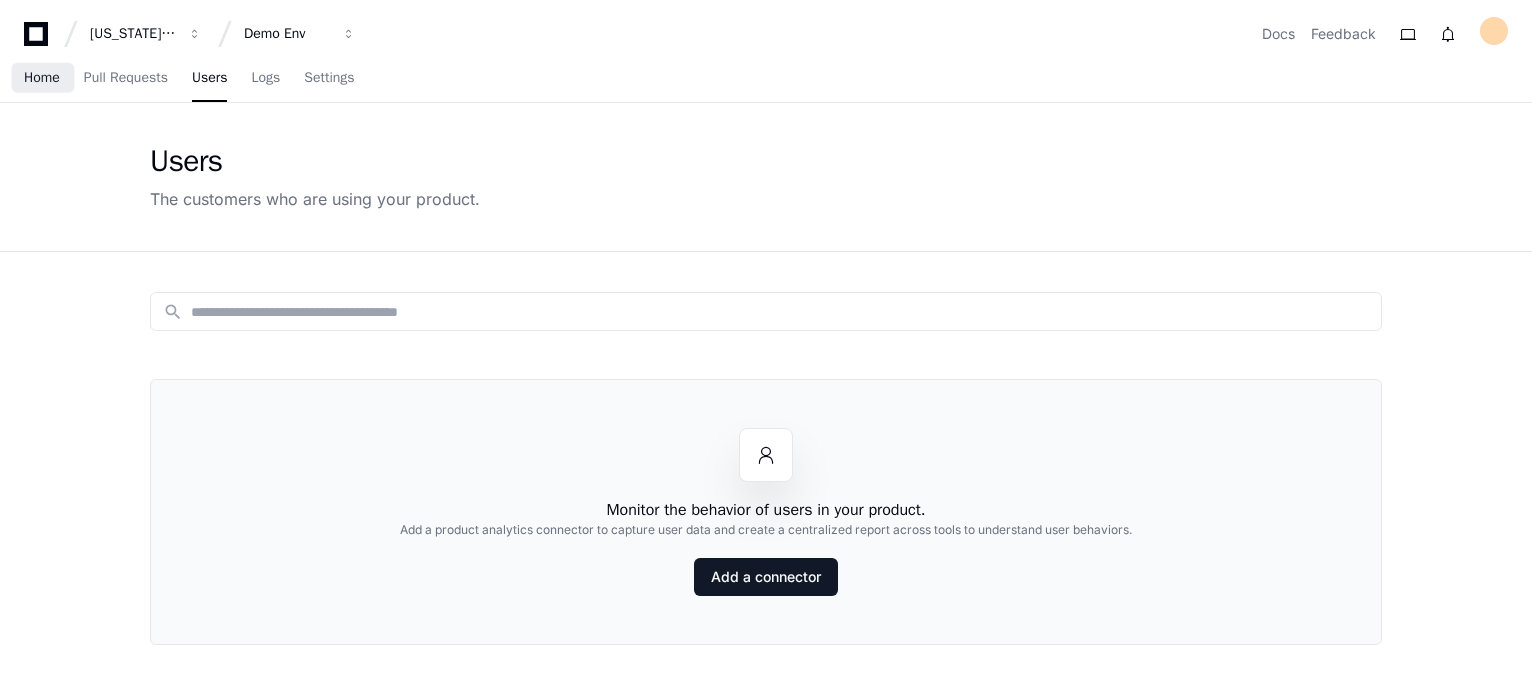 click on "Home" at bounding box center [42, 78] 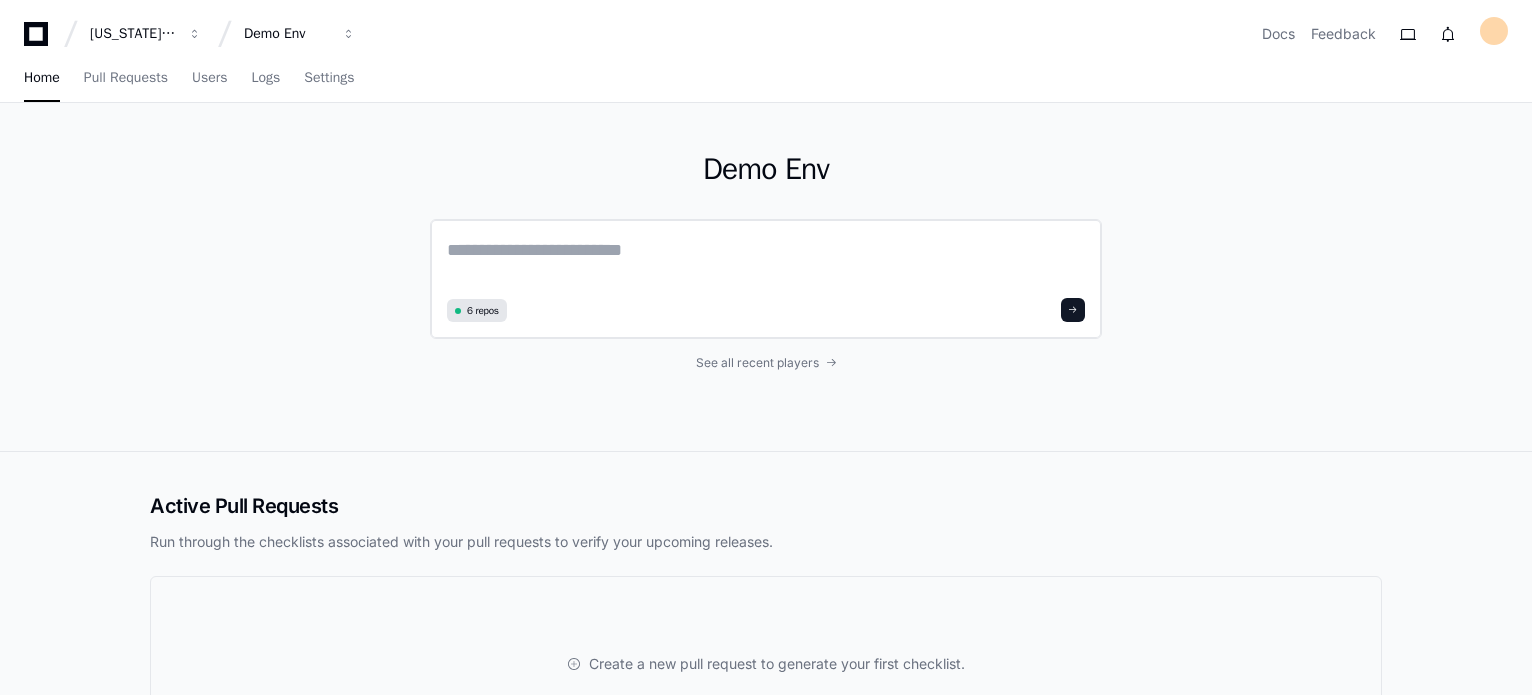 click on "6 repos" 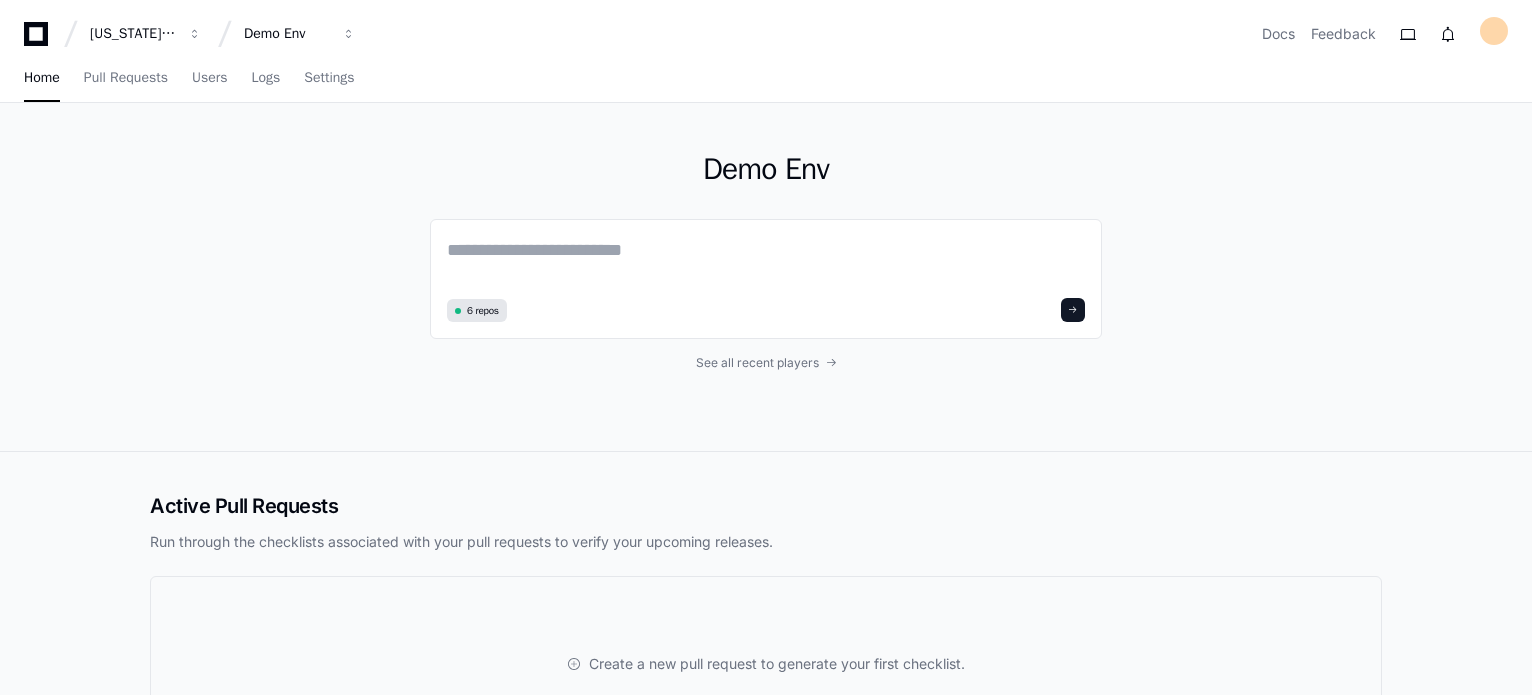 click on "Active Pull Requests" 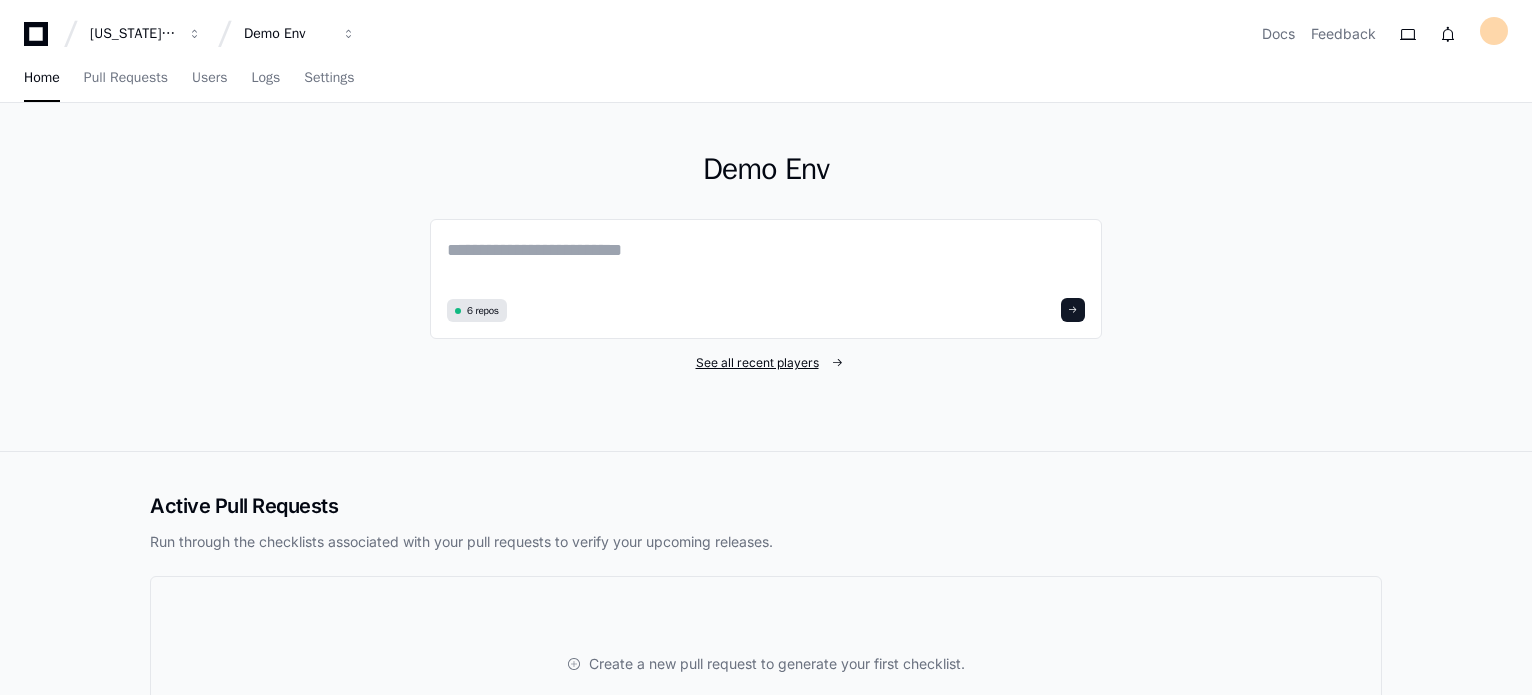 click on "See all recent players" 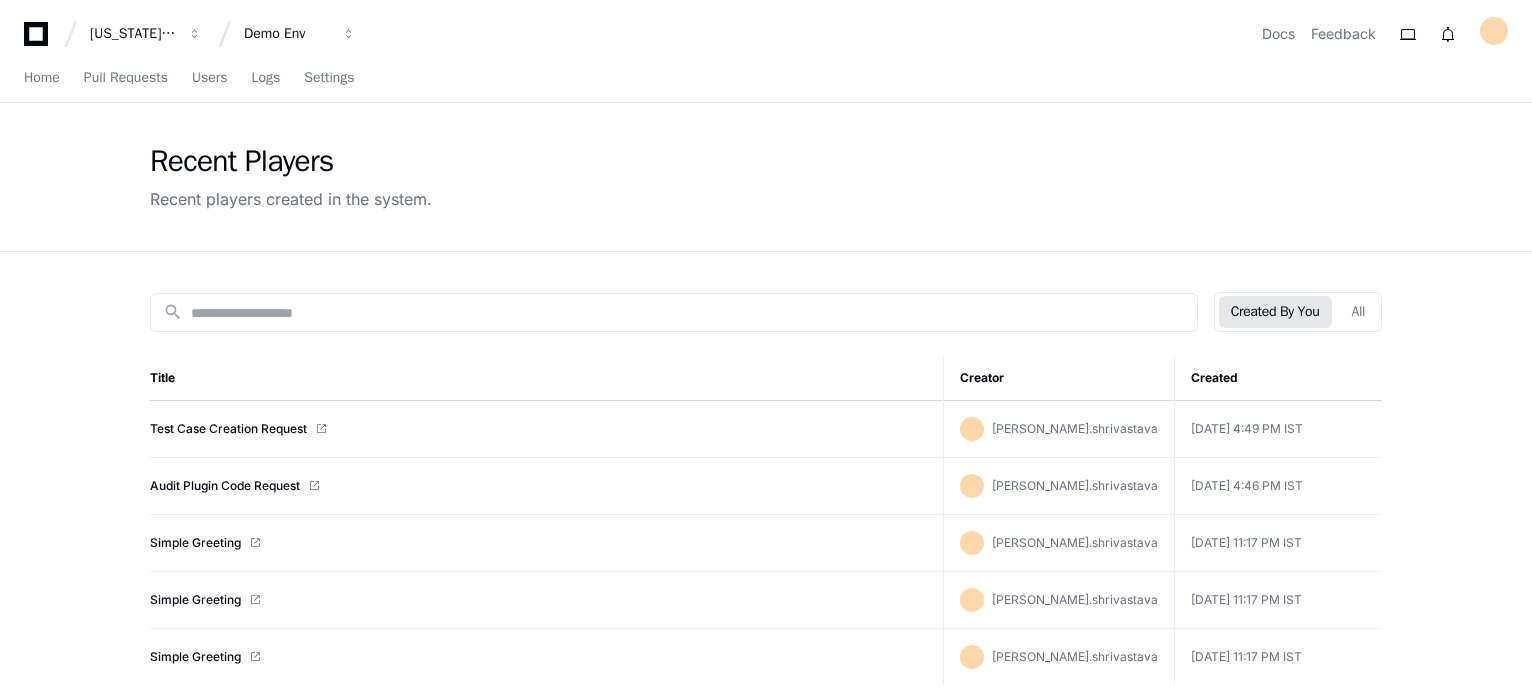 click on "Recent Players Recent players created in the system." 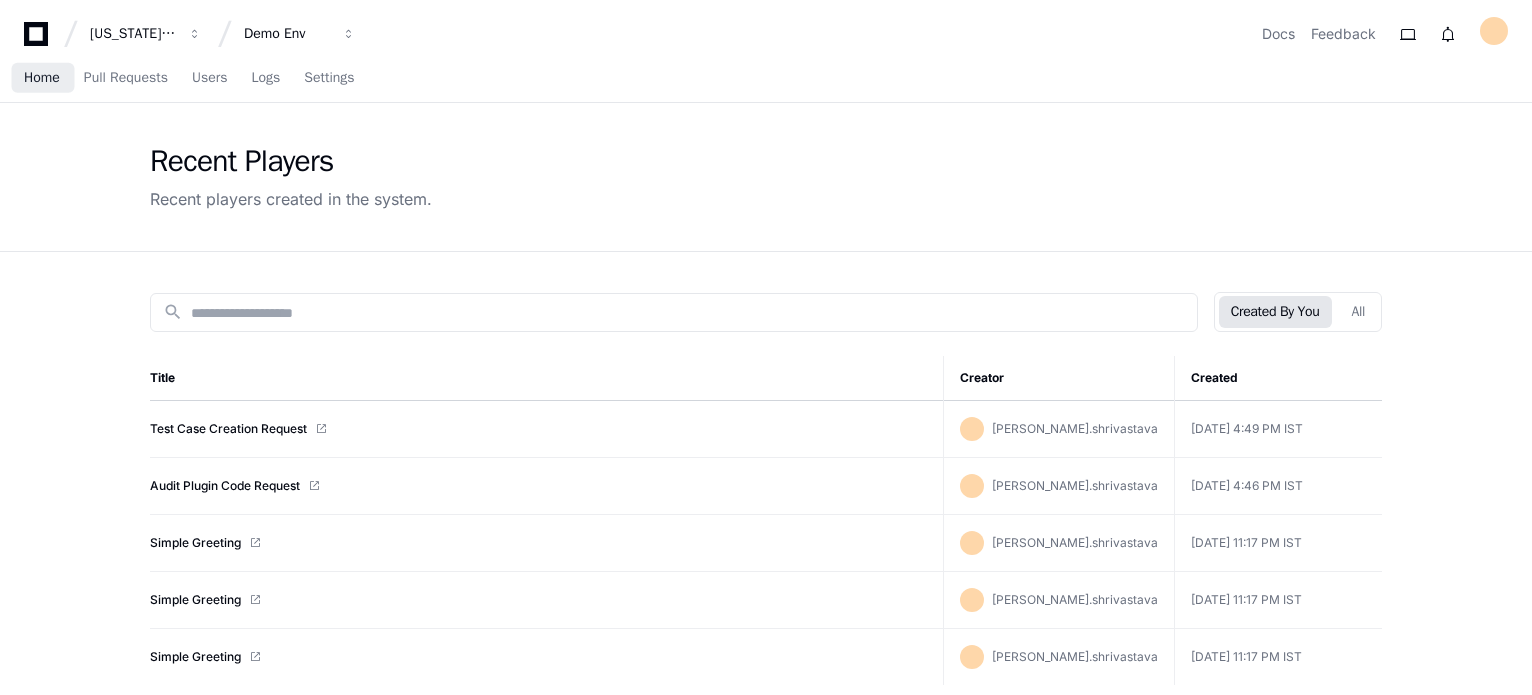 click on "Home" at bounding box center (42, 78) 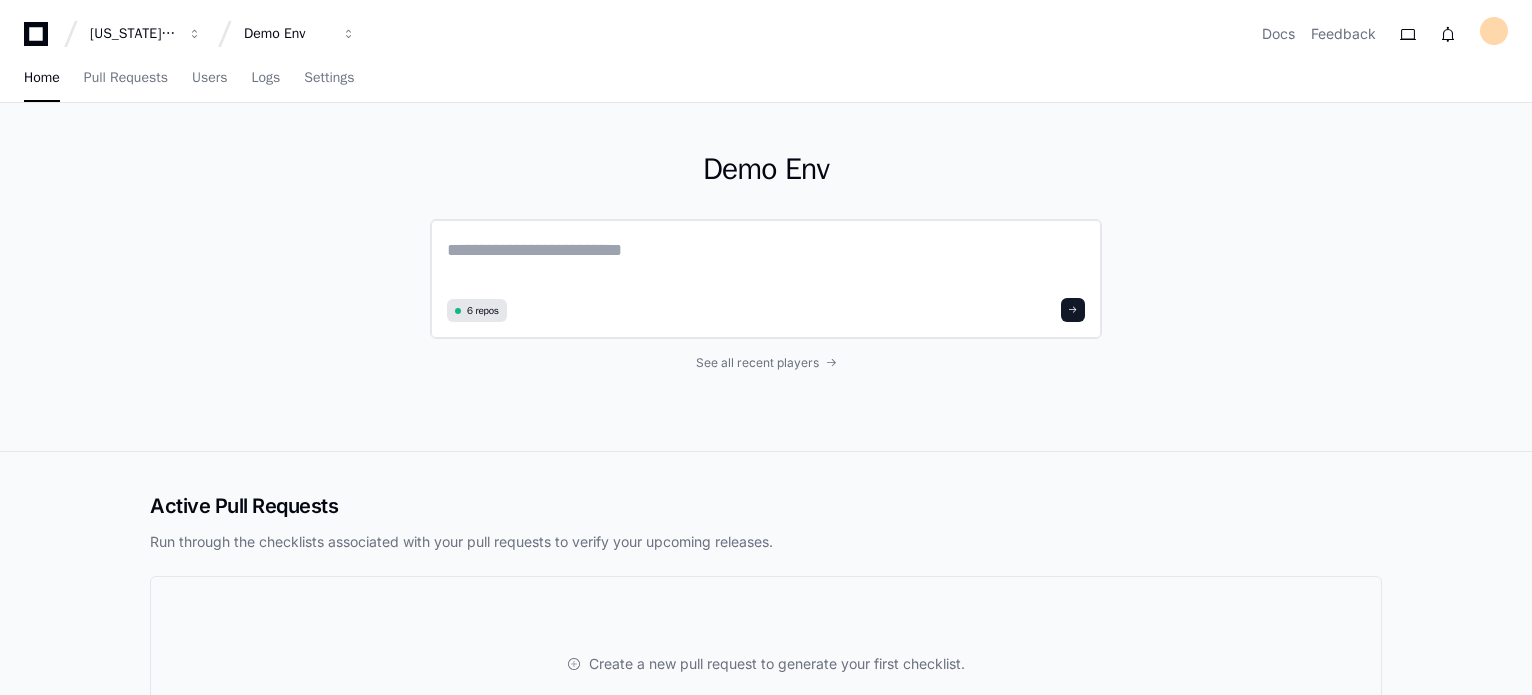 click 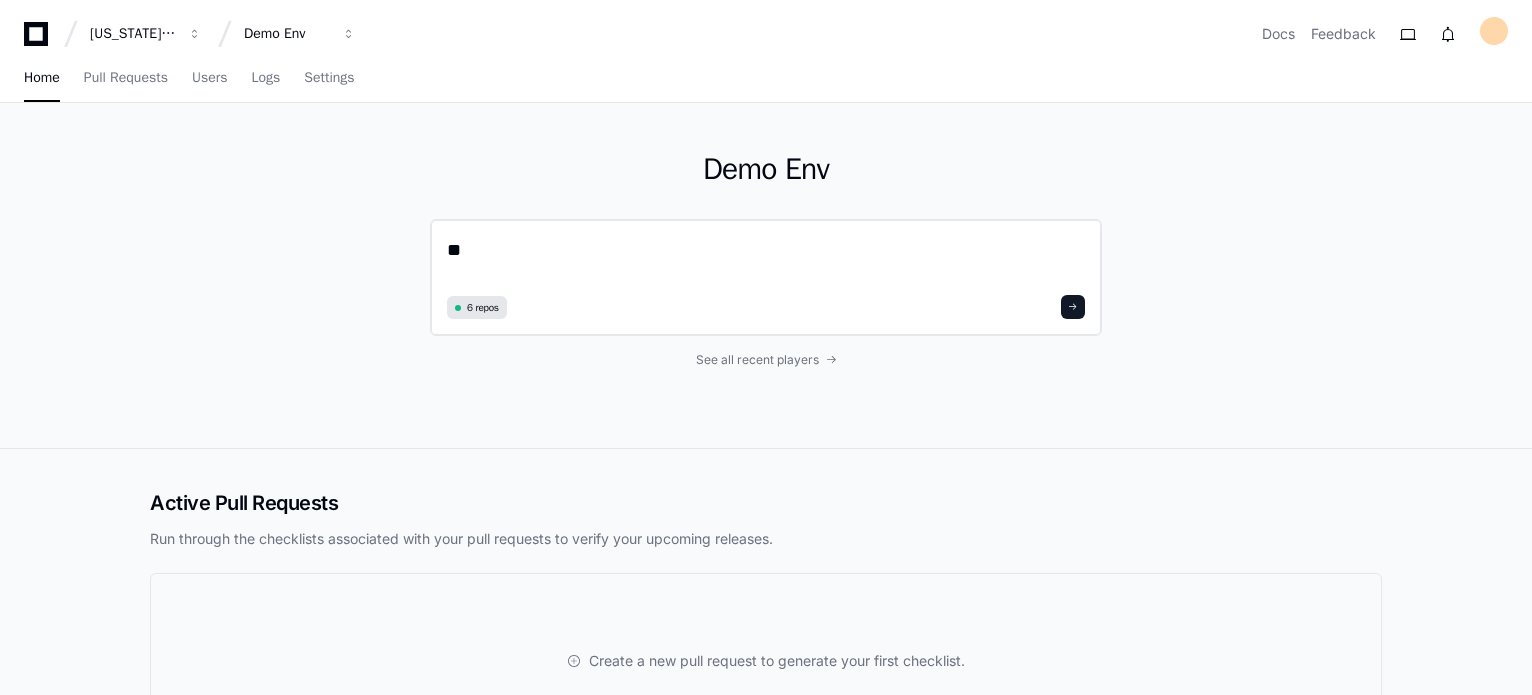 type on "*" 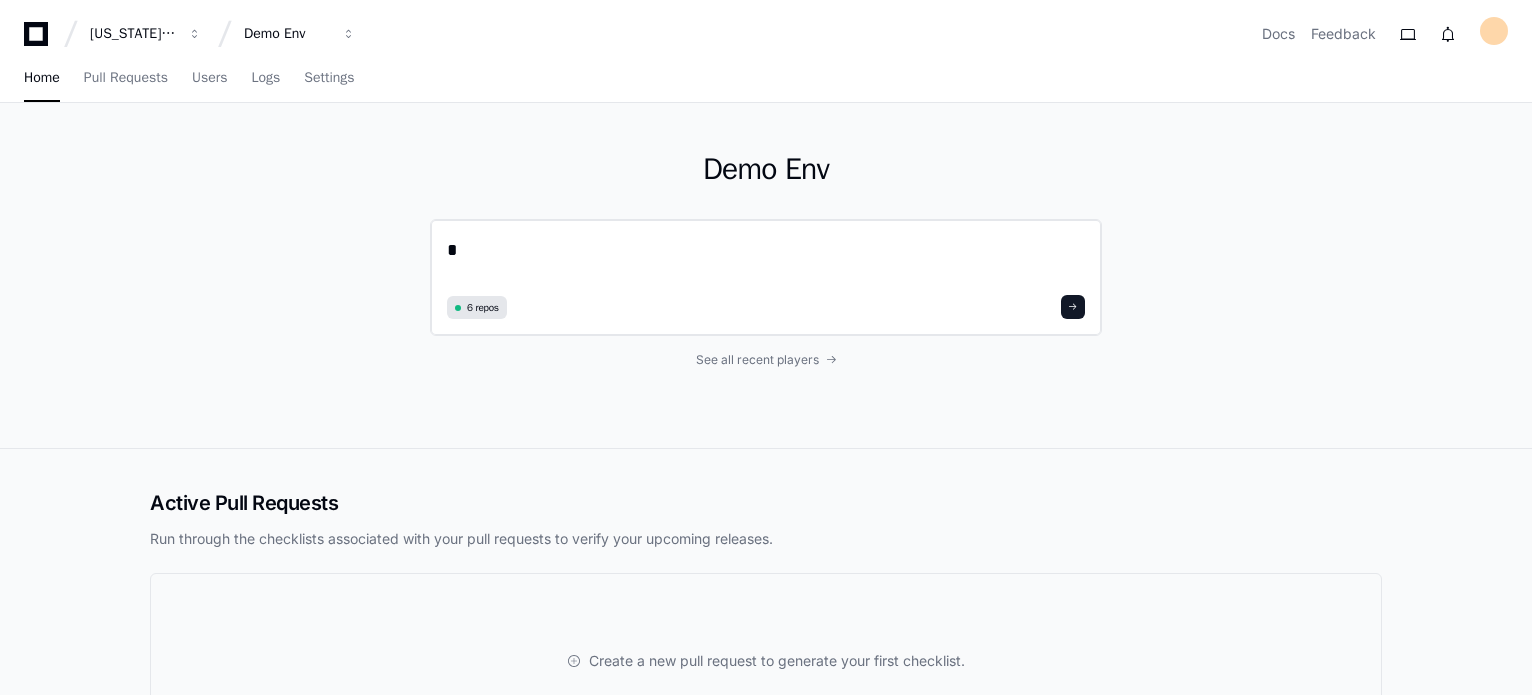 type 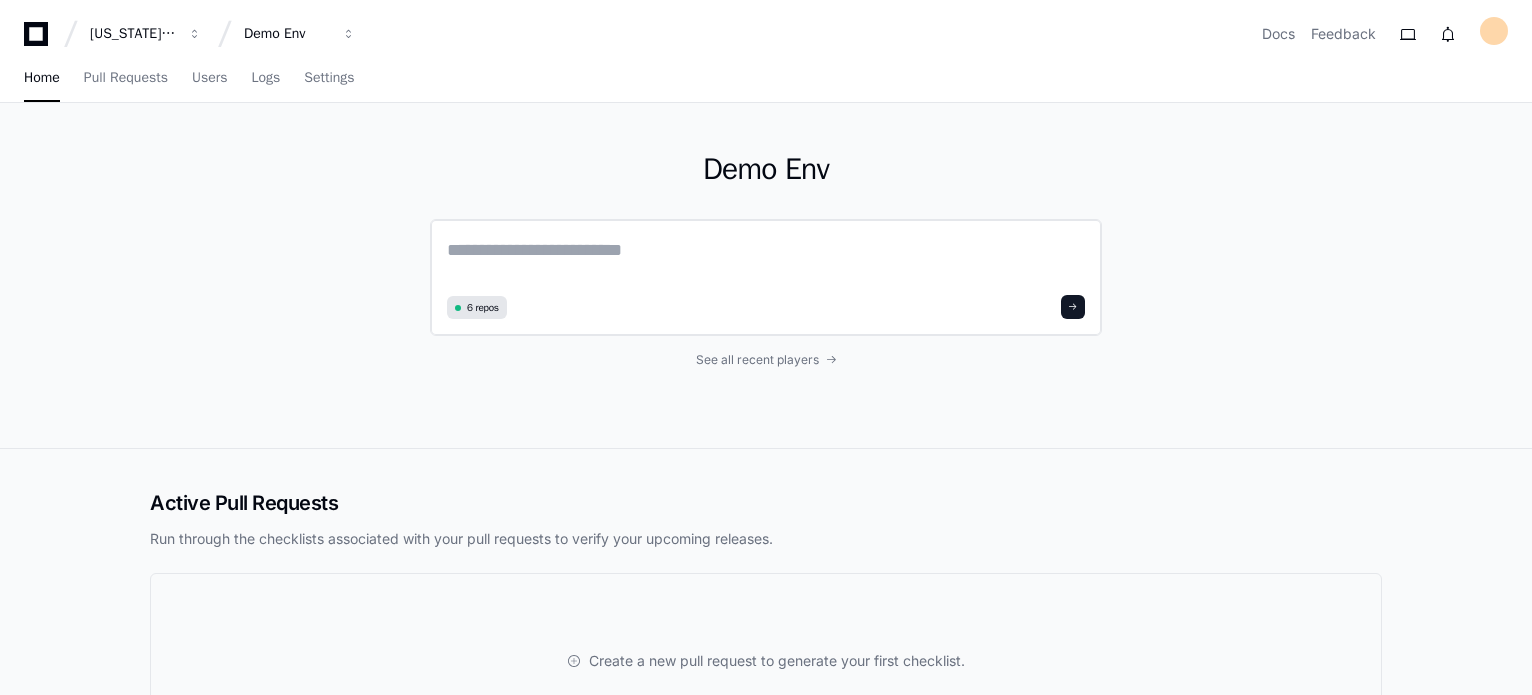 click 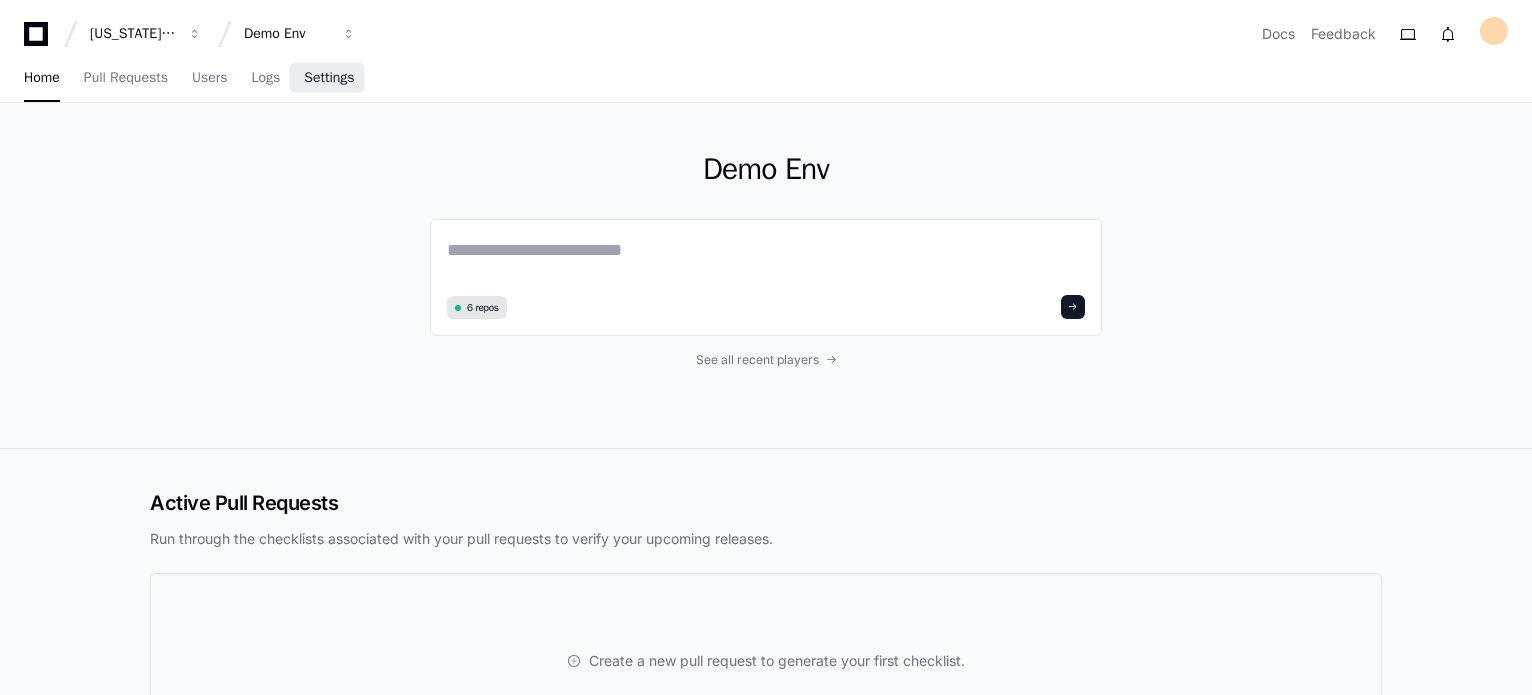 click on "Settings" at bounding box center (329, 78) 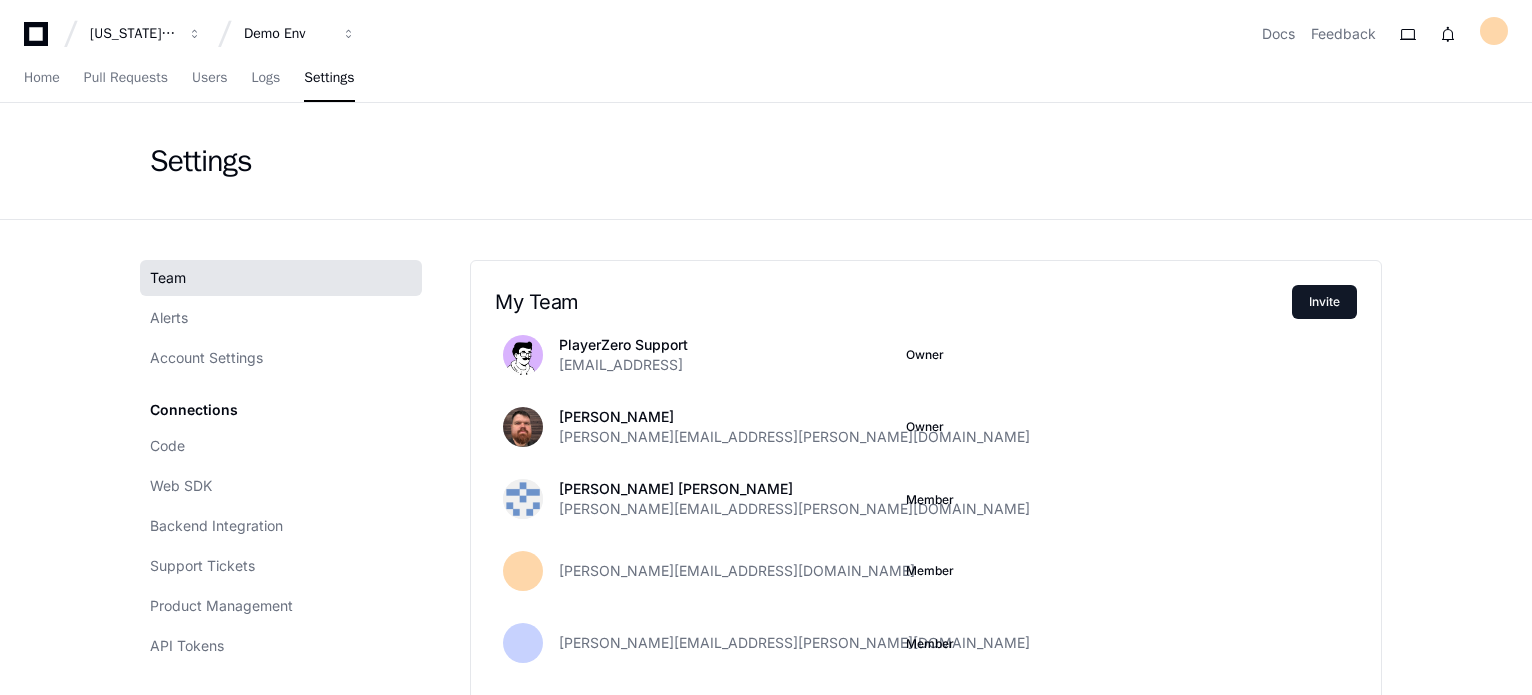 click on "Settings Team Alerts Account Settings Connections Code Web SDK Backend Integration Support Tickets Product Management API Tokens My Team  Invite
PlayerZero Support [EMAIL_ADDRESS] Owner [PERSON_NAME] [PERSON_NAME][EMAIL_ADDRESS][PERSON_NAME][DOMAIN_NAME] Owner  [PERSON_NAME] [PERSON_NAME] Chaudhari [EMAIL_ADDRESS][PERSON_NAME][DOMAIN_NAME]  Member    [PERSON_NAME][EMAIL_ADDRESS][DOMAIN_NAME] Member   [PERSON_NAME][EMAIL_ADDRESS][PERSON_NAME][DOMAIN_NAME]  Member    [EMAIL_ADDRESS][PERSON_NAME][DOMAIN_NAME]  Member  R [PERSON_NAME] [EMAIL_ADDRESS][DOMAIN_NAME]  Member    [PERSON_NAME][EMAIL_ADDRESS][PERSON_NAME][DOMAIN_NAME]  Member    [EMAIL_ADDRESS][DOMAIN_NAME]  Member    [EMAIL_ADDRESS][DOMAIN_NAME]  Member  [EMAIL_ADDRESS][DOMAIN_NAME] Pending   Member  Leave Project Cleaning up your projects? Leave Demo Env" 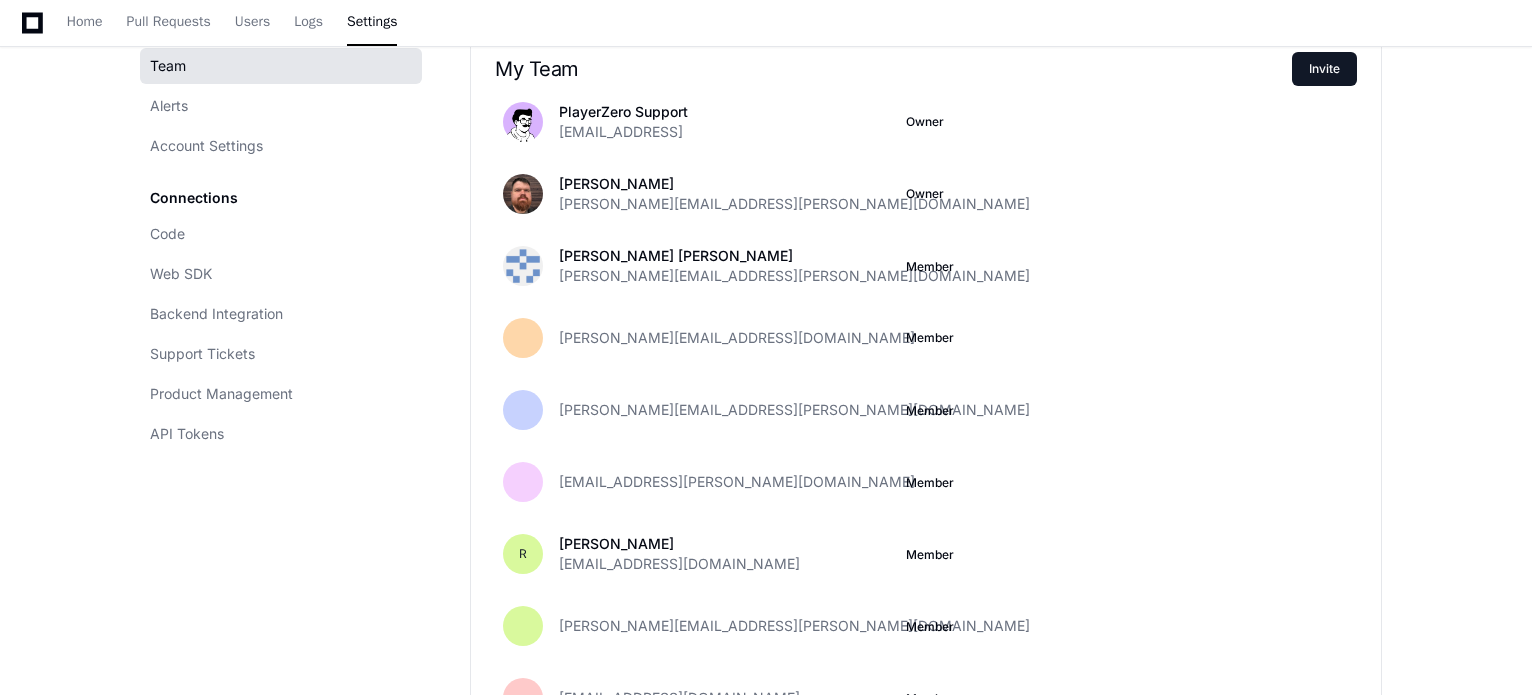 scroll, scrollTop: 220, scrollLeft: 0, axis: vertical 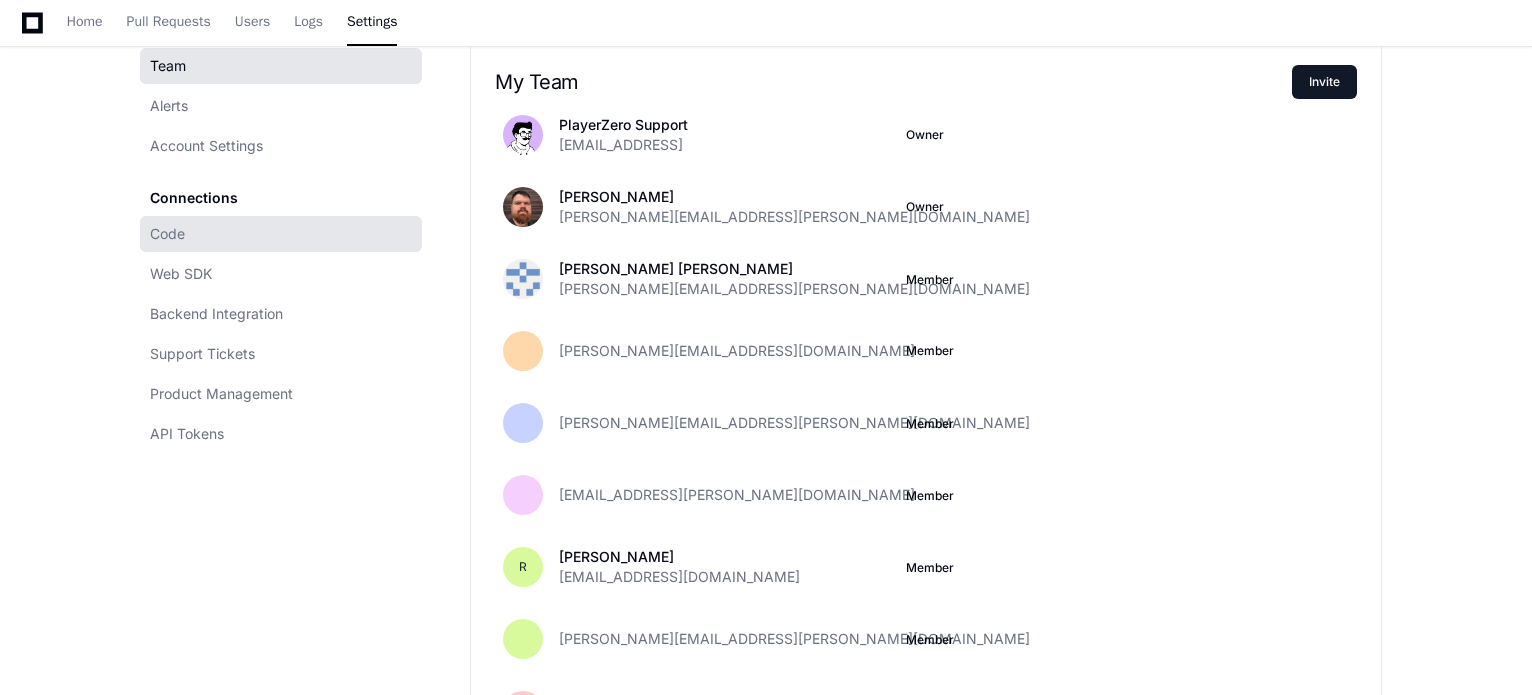click on "Code" 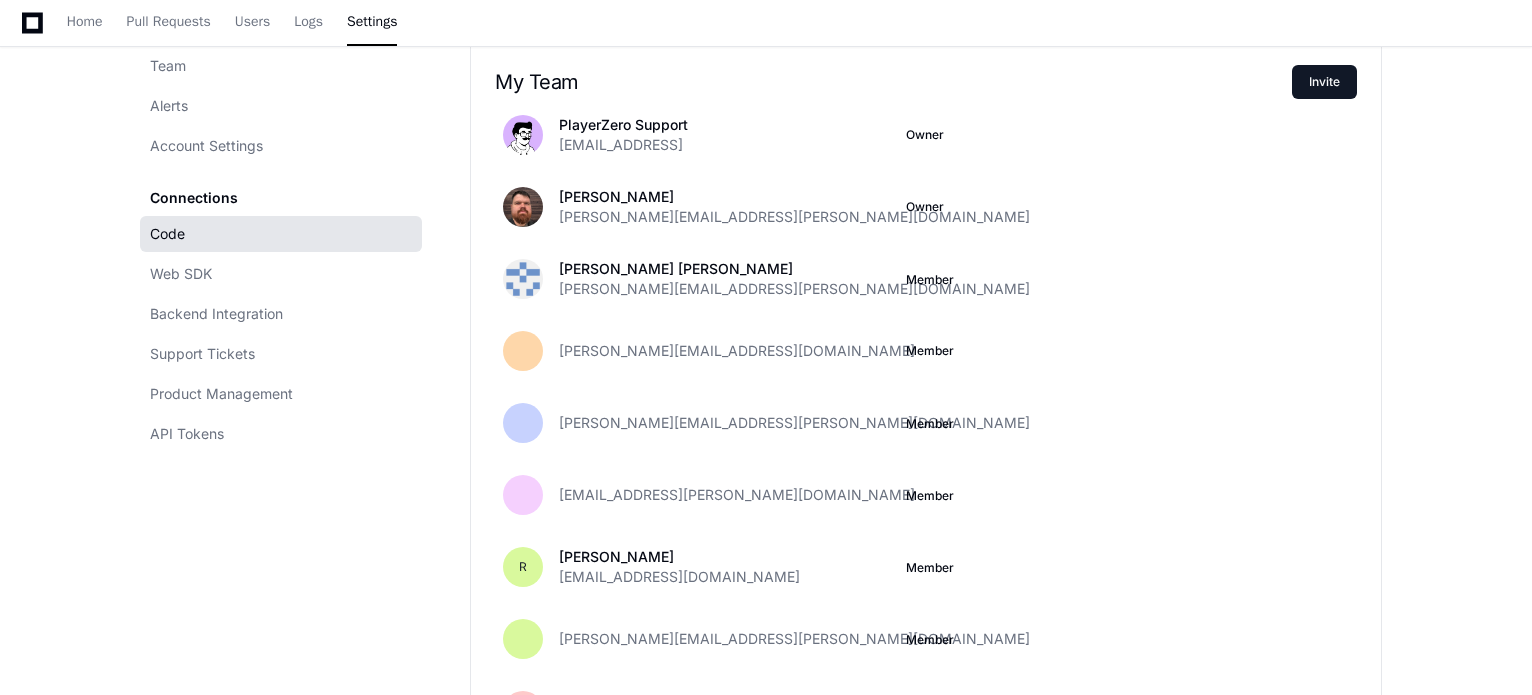 scroll, scrollTop: 0, scrollLeft: 0, axis: both 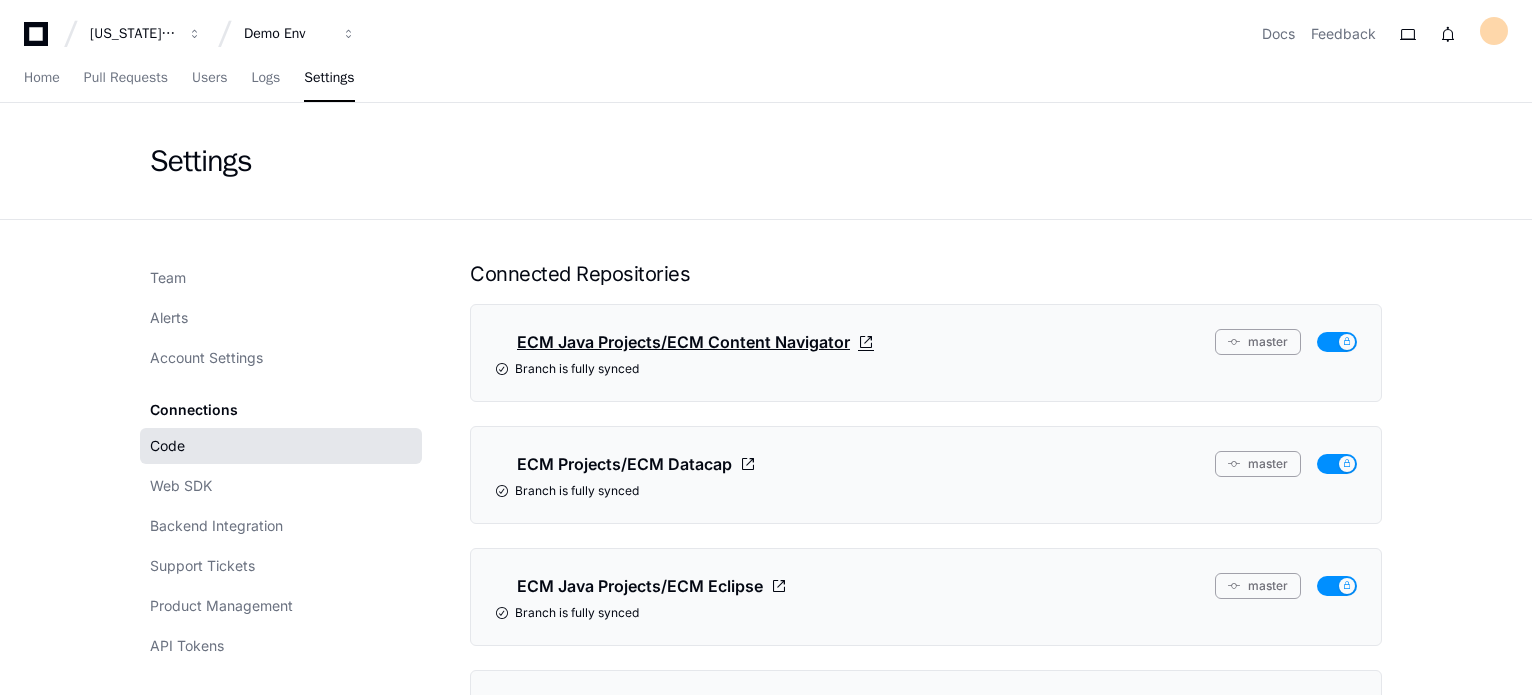 click on "ECM Java Projects/ECM Content Navigator" 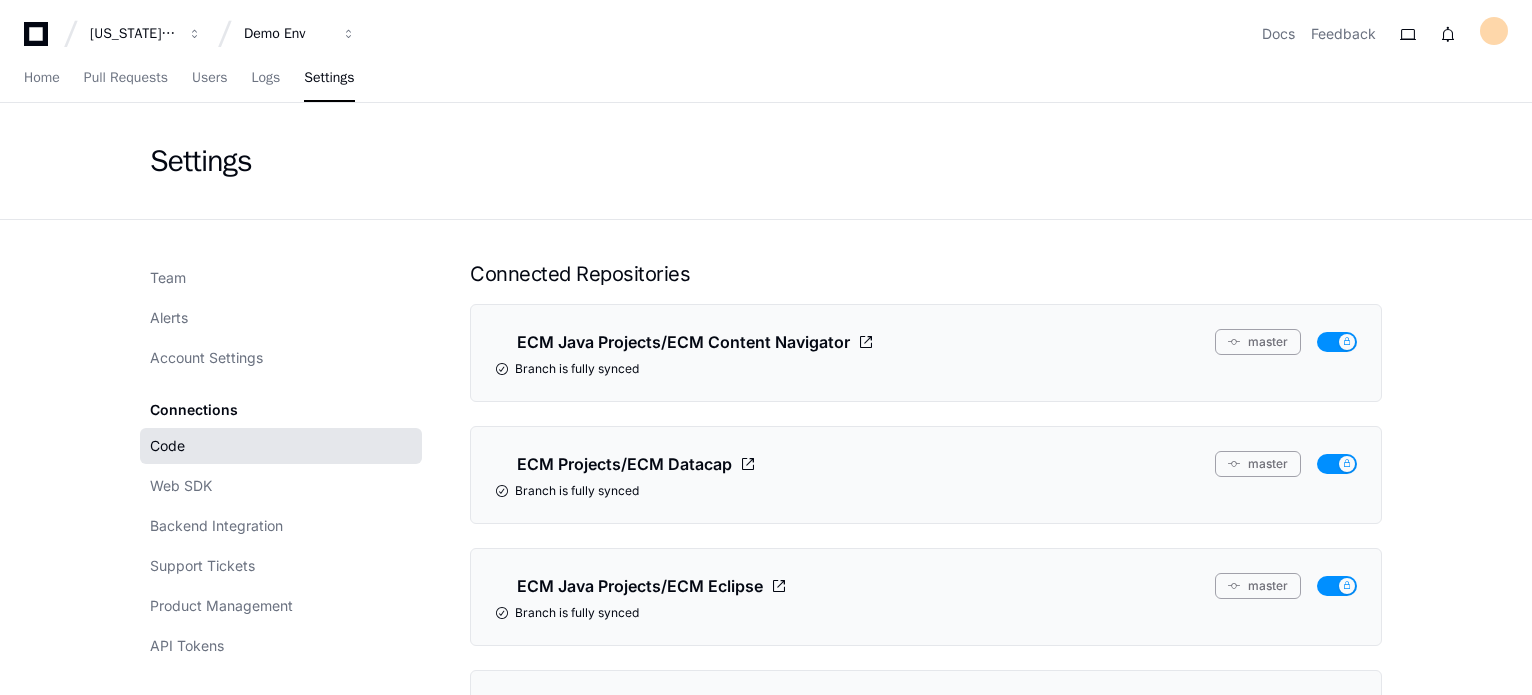 click on "Home Pull Requests Users Logs Settings" at bounding box center [766, 79] 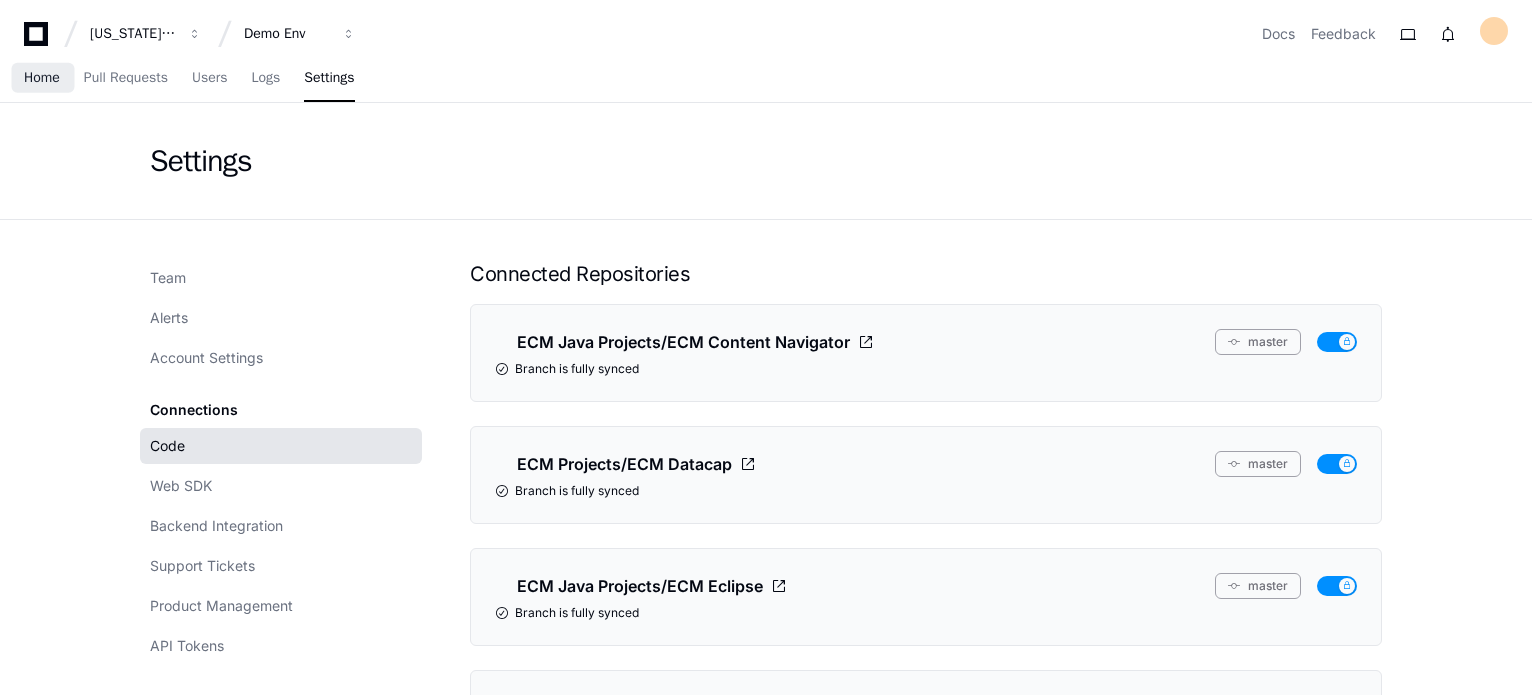 click on "Home" at bounding box center (42, 78) 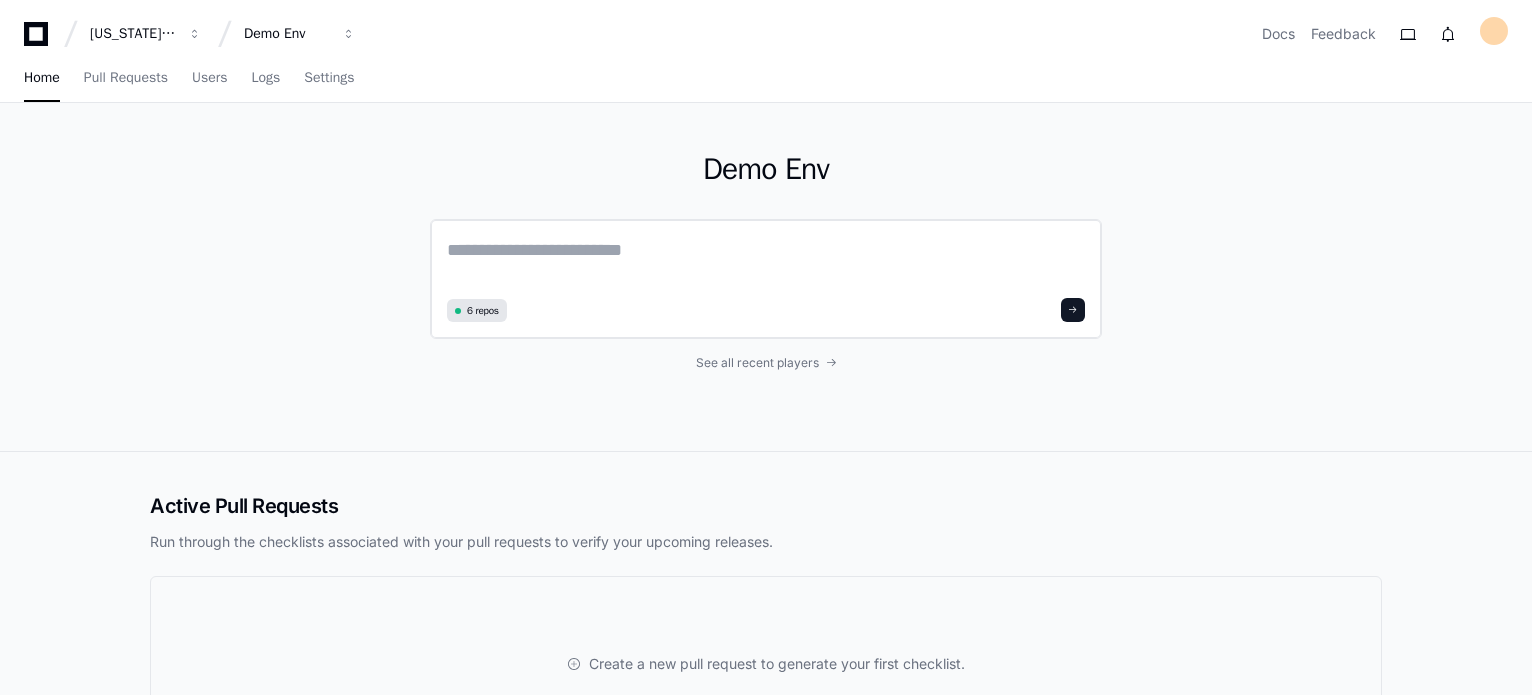 click 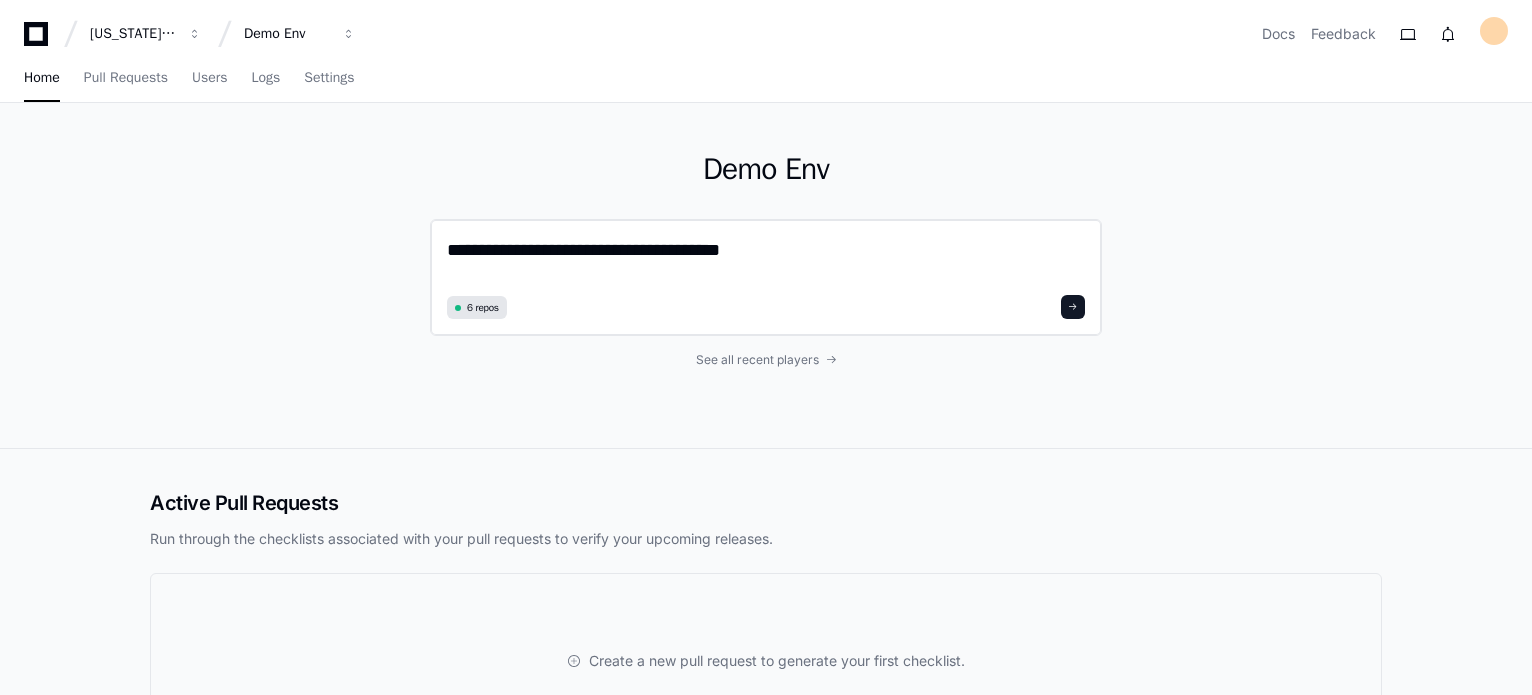 type on "**********" 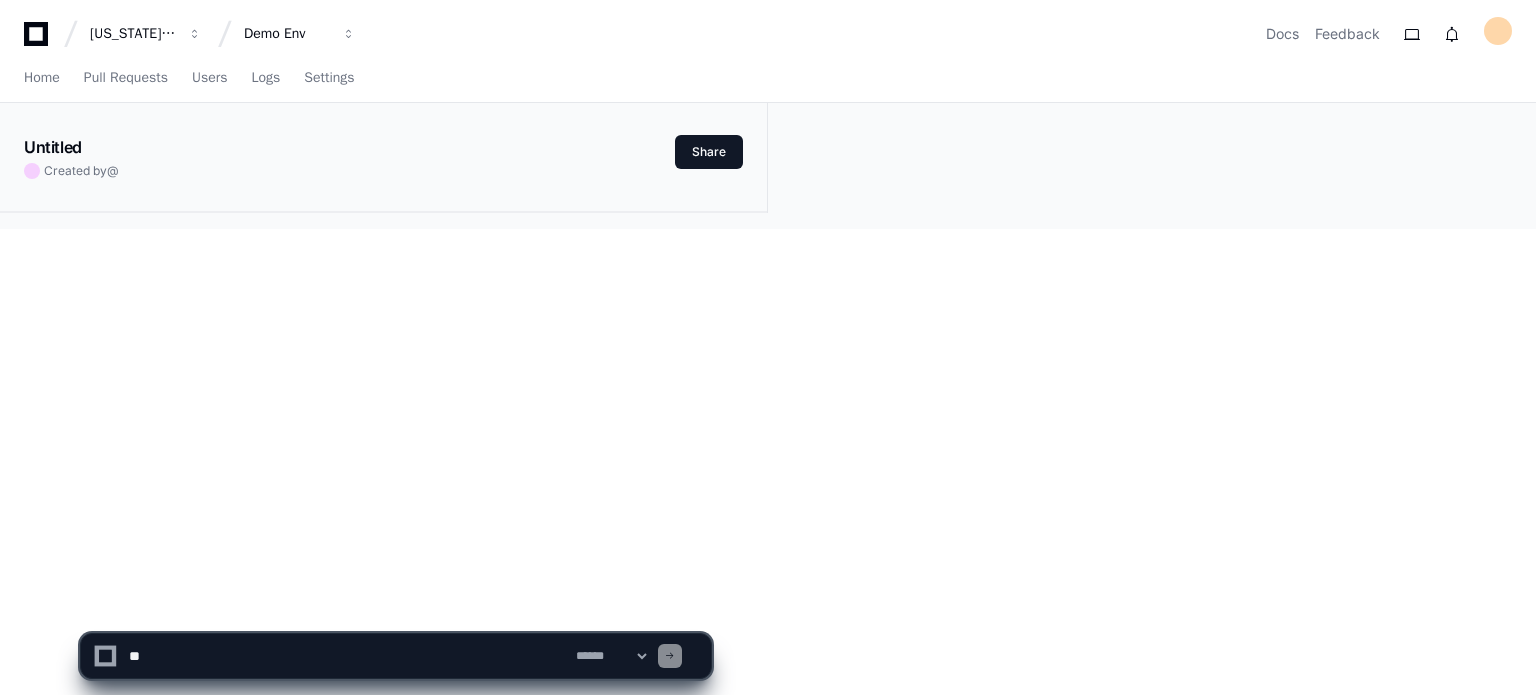 click on "**********" at bounding box center (768, 347) 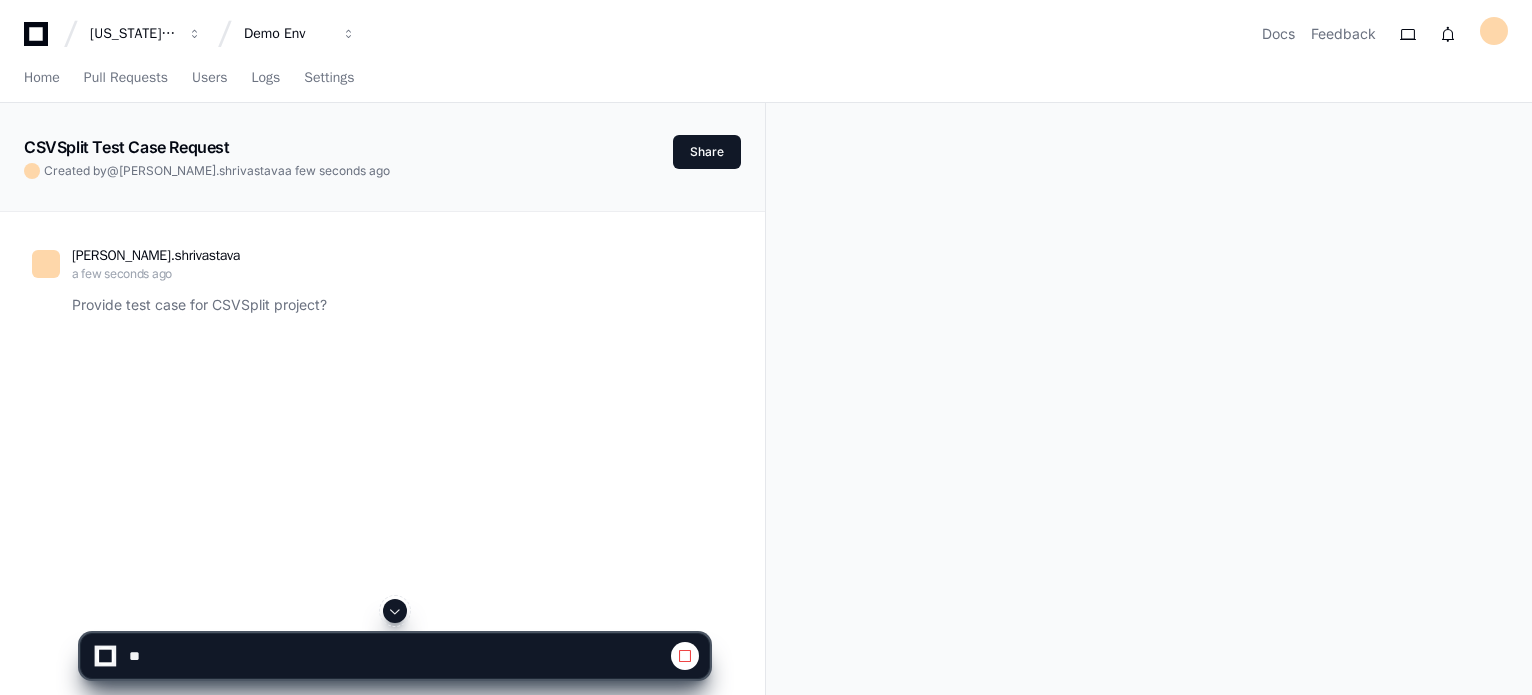 click on "[PERSON_NAME].[PERSON_NAME] a few seconds ago Provide test case for CSVSplit project?" 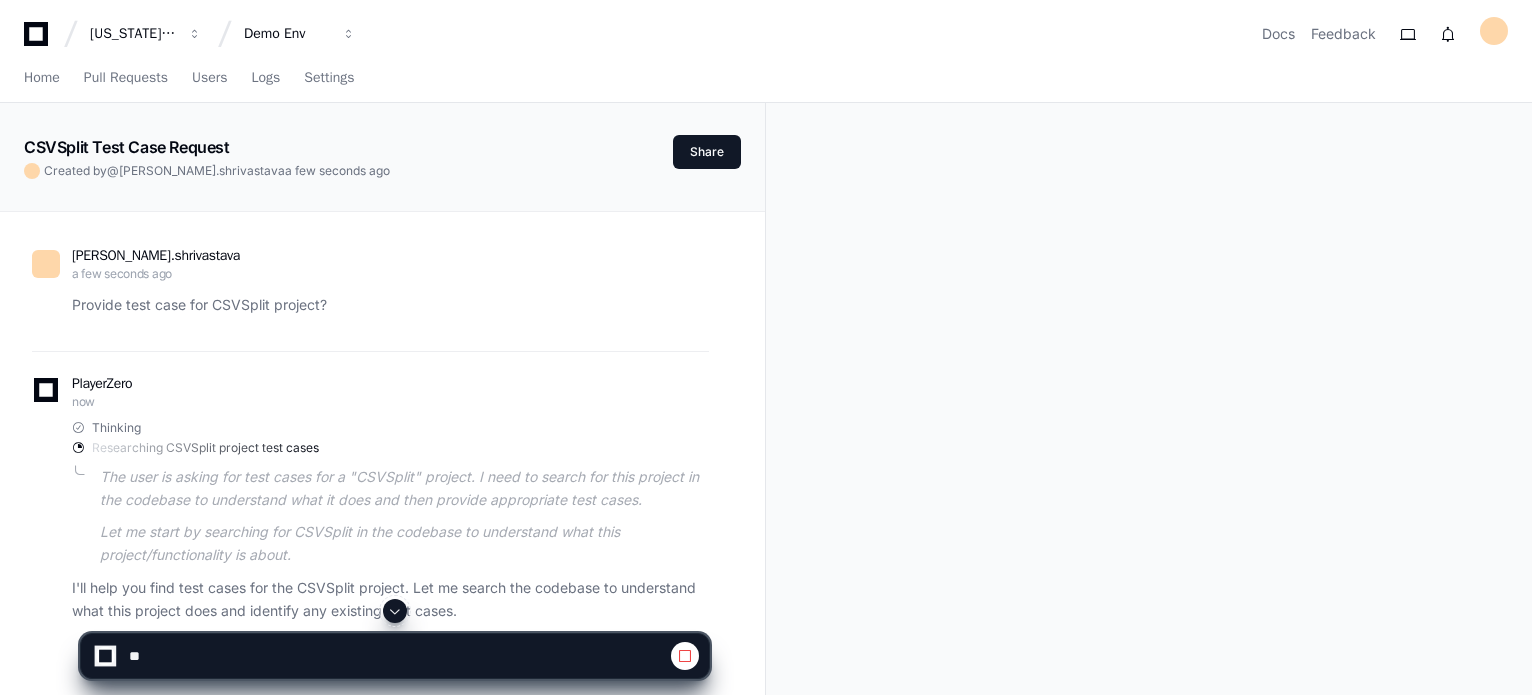 click on "The user is asking for test cases for a "CSVSplit" project. I need to search for this project in the codebase to understand what it does and then provide appropriate test cases." 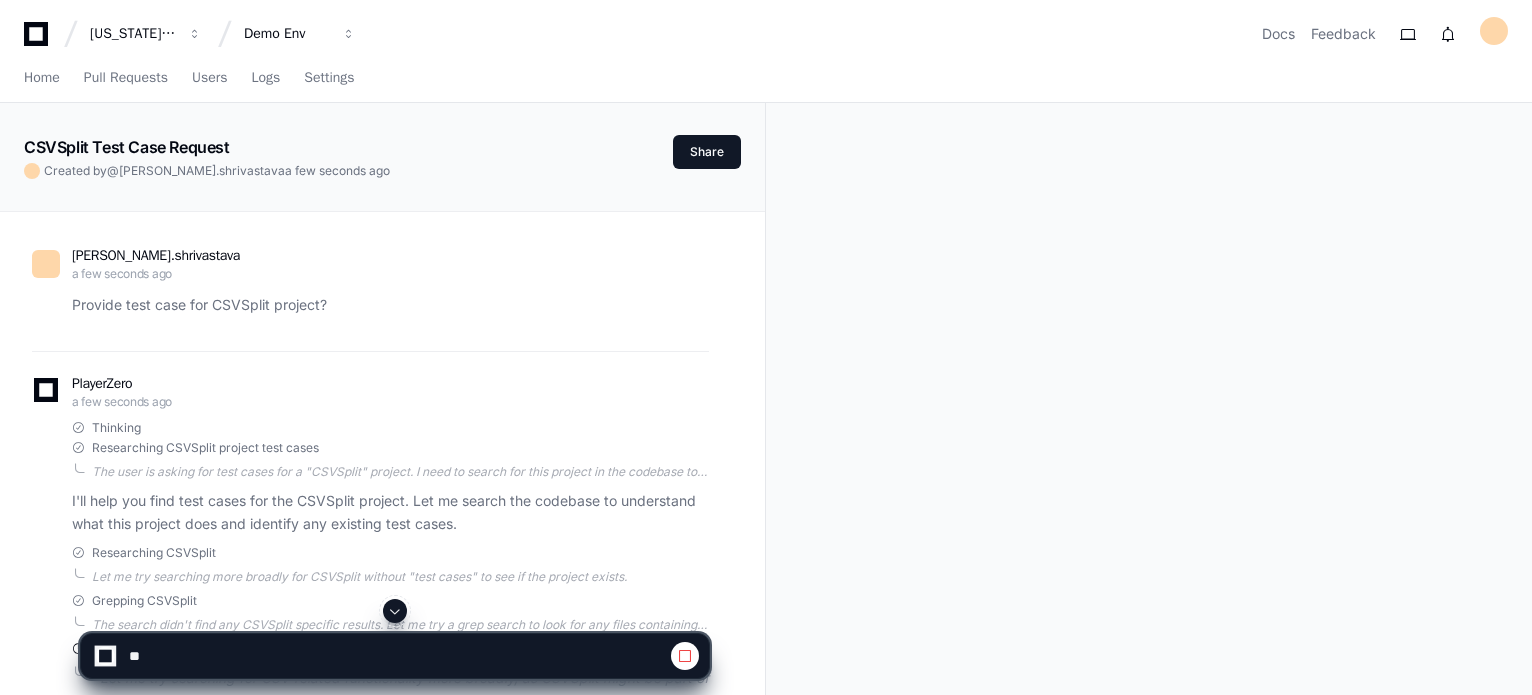 click on "PlayerZero a few seconds ago Thinking Researching CSVSplit project test cases  The user is asking for test cases for a "CSVSplit" project. I need to search for this project in the codebase to understand what it does and then provide appropriate test cases.
Let me start by searching for CSVSplit in the codebase to understand what this project/functionality is about.  I'll help you find test cases for the CSVSplit project. Let me search the codebase to understand what this project does and identify any existing test cases.
Researching CSVSplit  Let me try searching more broadly for CSVSplit without "test cases" to see if the project exists.  Grepping CSVSplit  The search didn't find any CSVSplit specific results. Let me try a grep search to look for any files containing "CSVSplit" or similar patterns.   Researching CSV split functionality Let me try searching for CSV related functionality more broadly, as CSVSplit might be part of a larger CSV processing component." 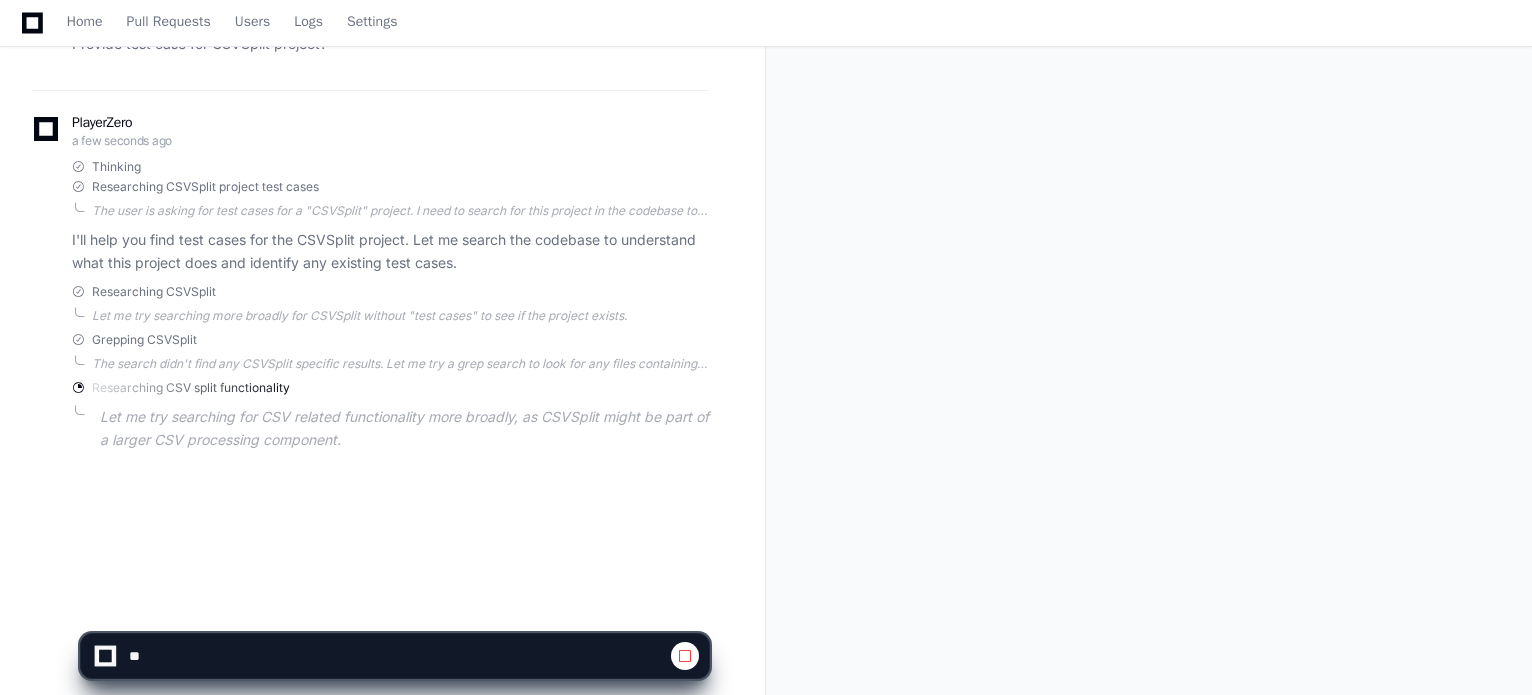 scroll, scrollTop: 324, scrollLeft: 0, axis: vertical 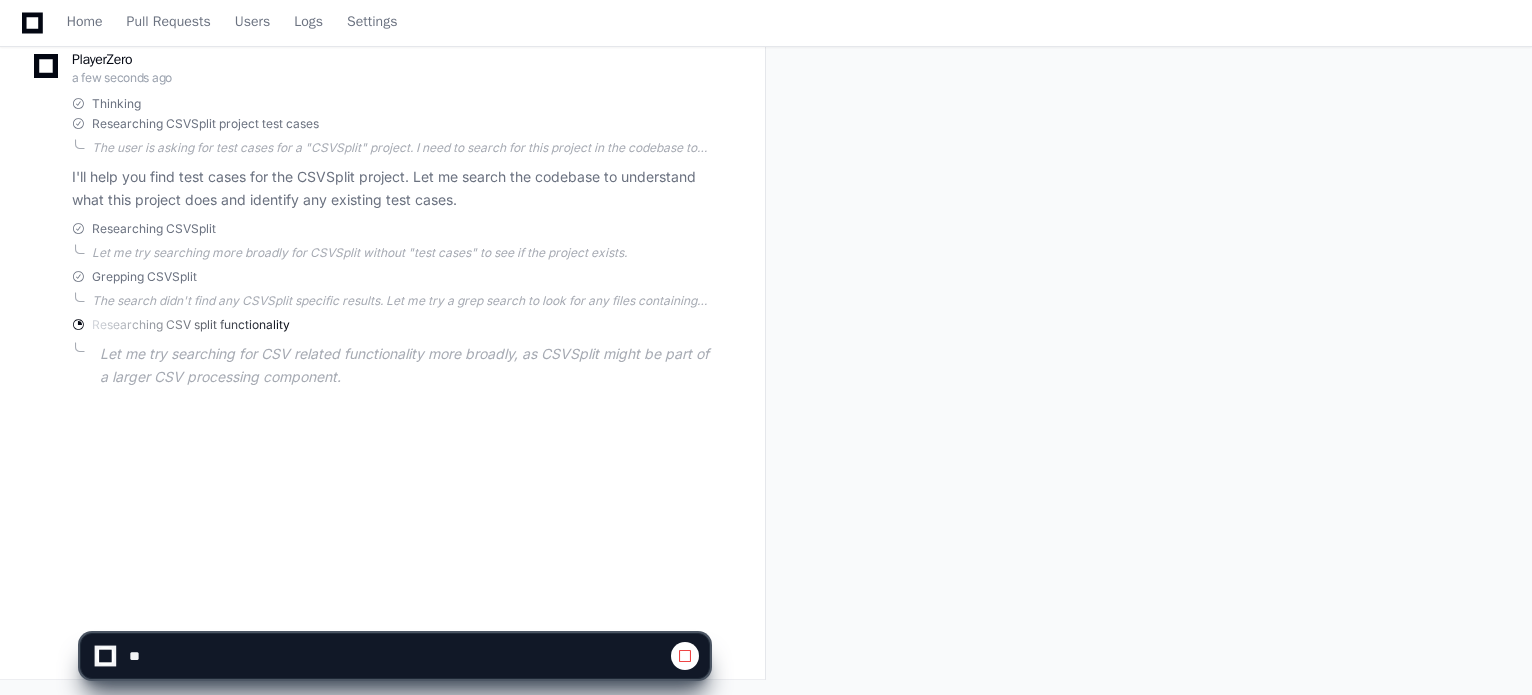 type 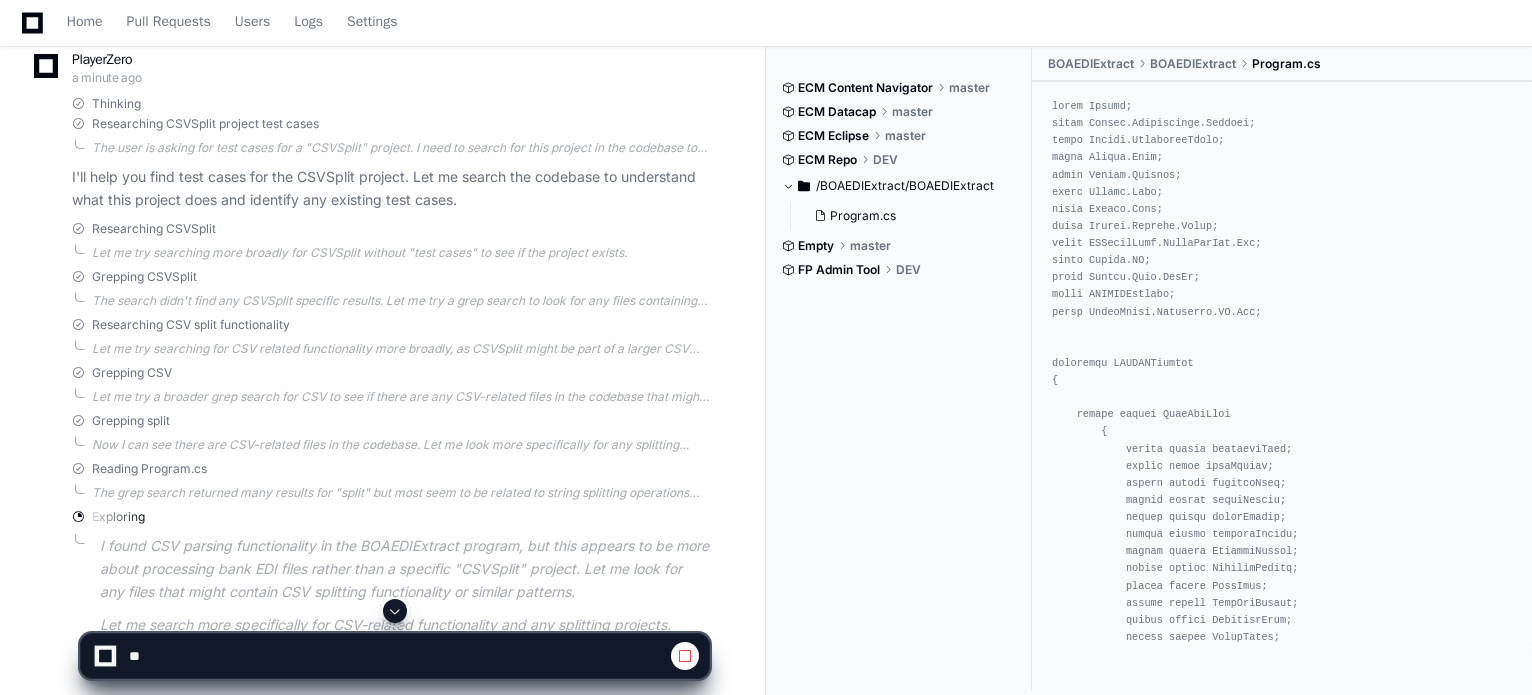 click 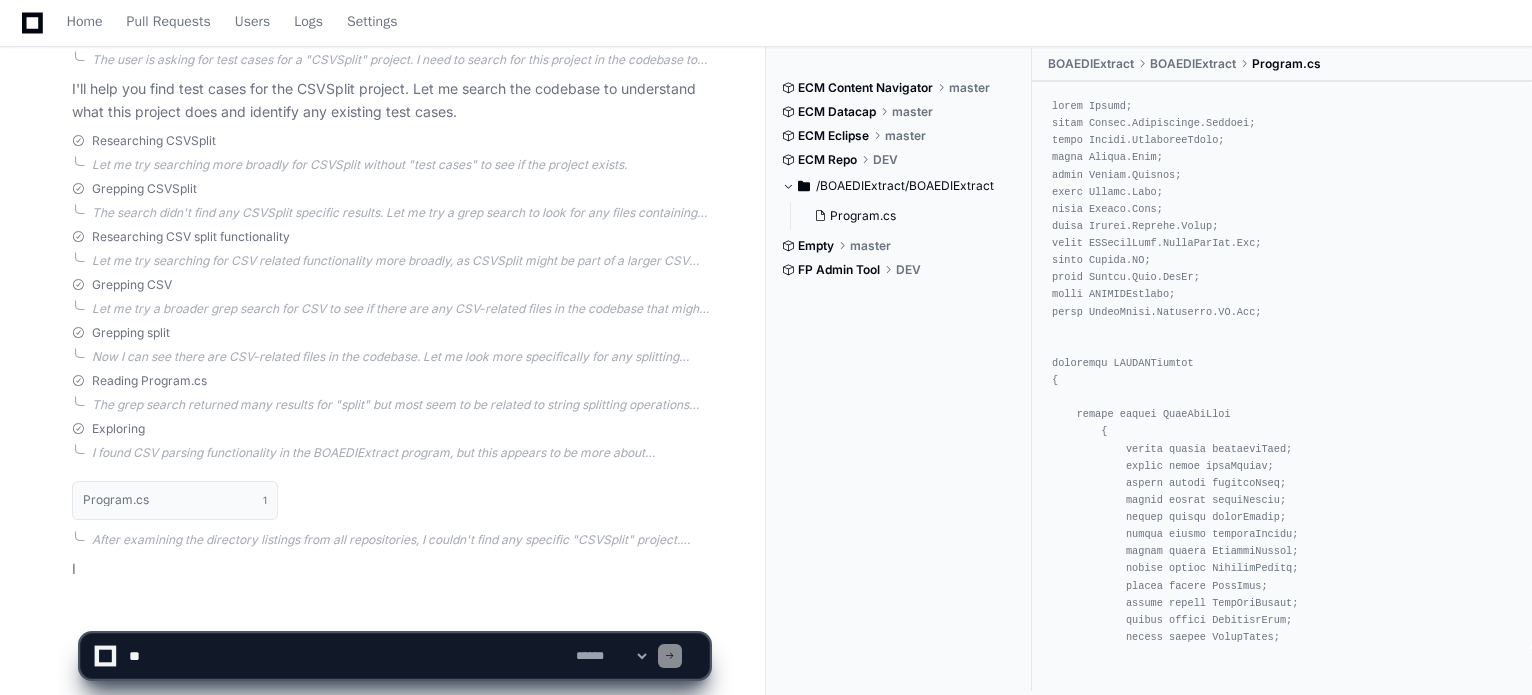 scroll, scrollTop: 423, scrollLeft: 0, axis: vertical 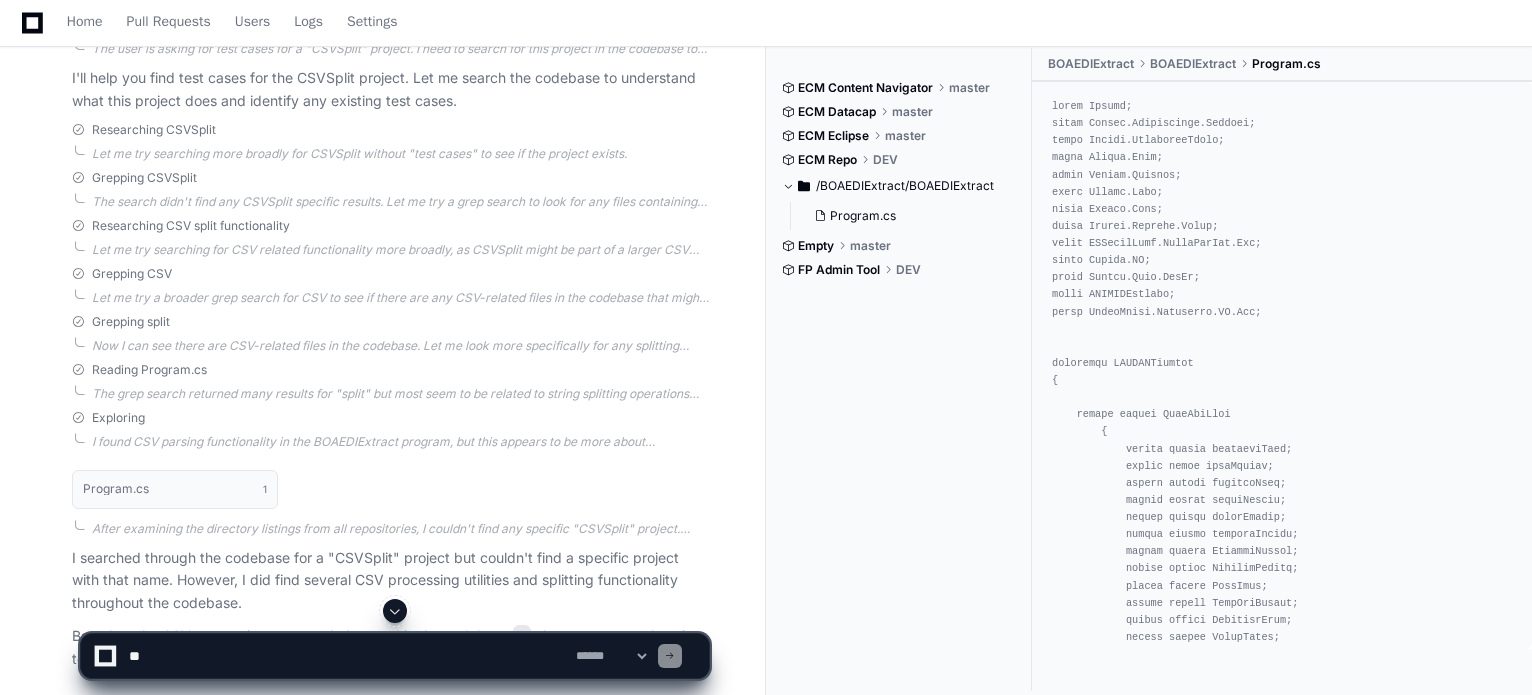 click on "Reading Program.cs" 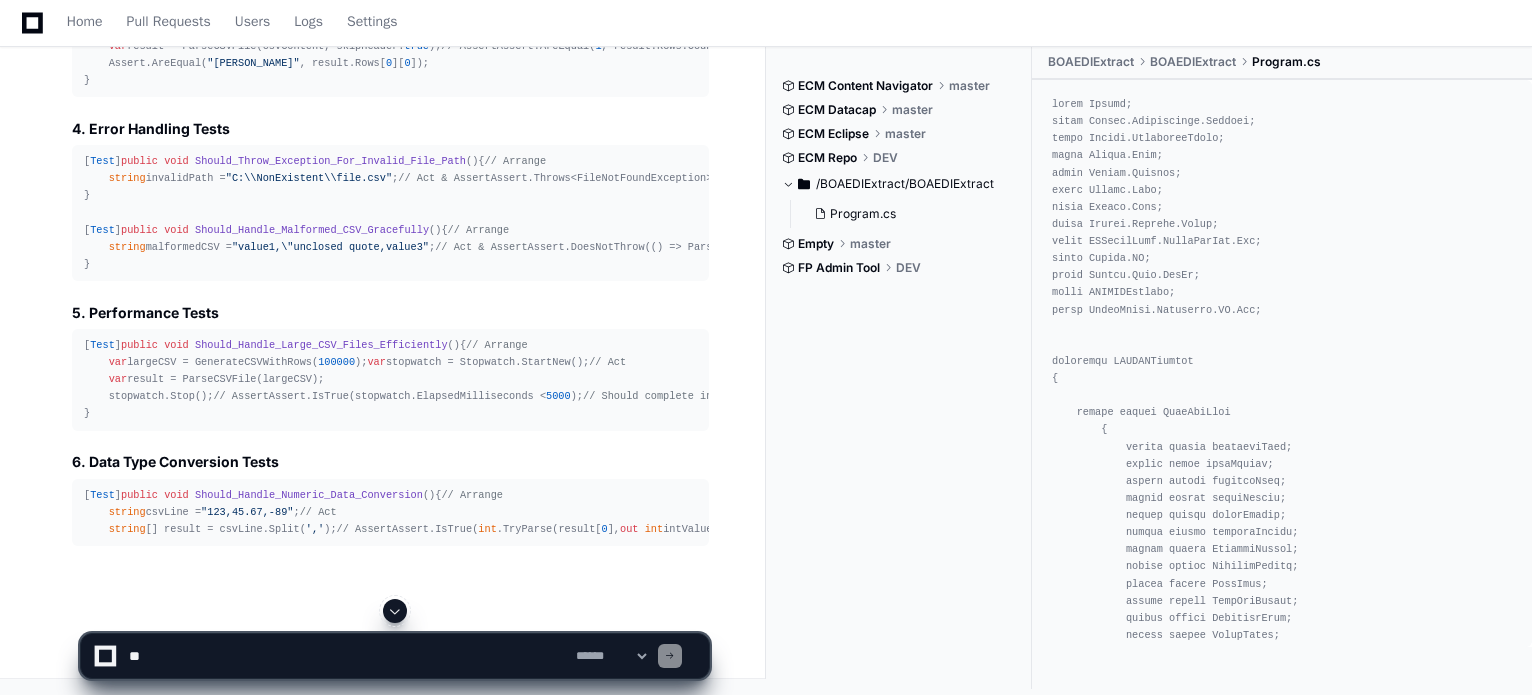 scroll, scrollTop: 942, scrollLeft: 0, axis: vertical 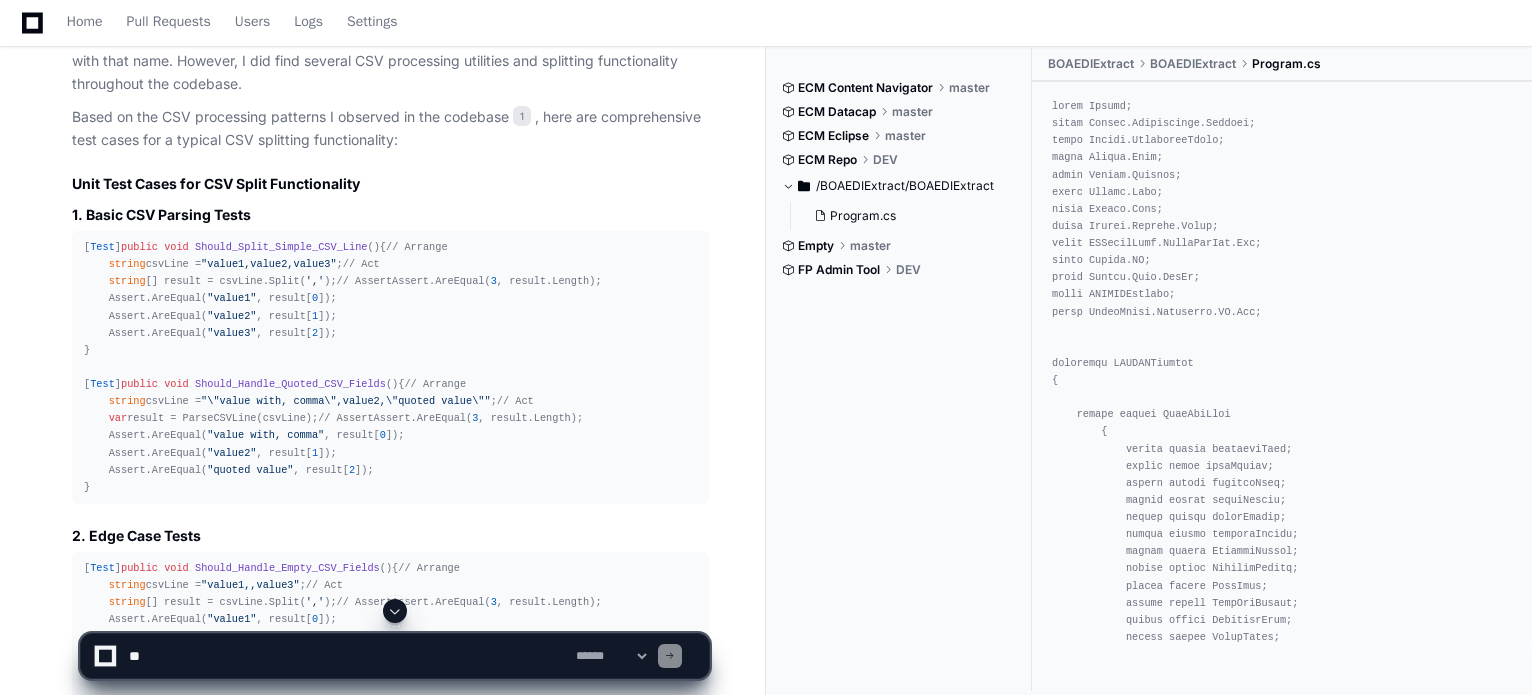 click on "[PERSON_NAME].shrivastava 2 minutes ago Provide test case for CSVSplit project?
PlayerZero 2 minutes ago Thinking Researching CSVSplit project test cases  The user is asking for test cases for a "CSVSplit" project. I need to search for this project in the codebase to understand what it does and then provide appropriate test cases.
Let me start by searching for CSVSplit in the codebase to understand what this project/functionality is about.  I'll help you find test cases for the CSVSplit project. Let me search the codebase to understand what this project does and identify any existing test cases.
Researching CSVSplit  Let me try searching more broadly for CSVSplit without "test cases" to see if the project exists.  Grepping CSVSplit  The search didn't find any CSVSplit specific results. Let me try a grep search to look for any files containing "CSVSplit" or similar patterns.  Researching CSV split functionality Grepping CSV Grepping split Reading Program.cs Exploring" 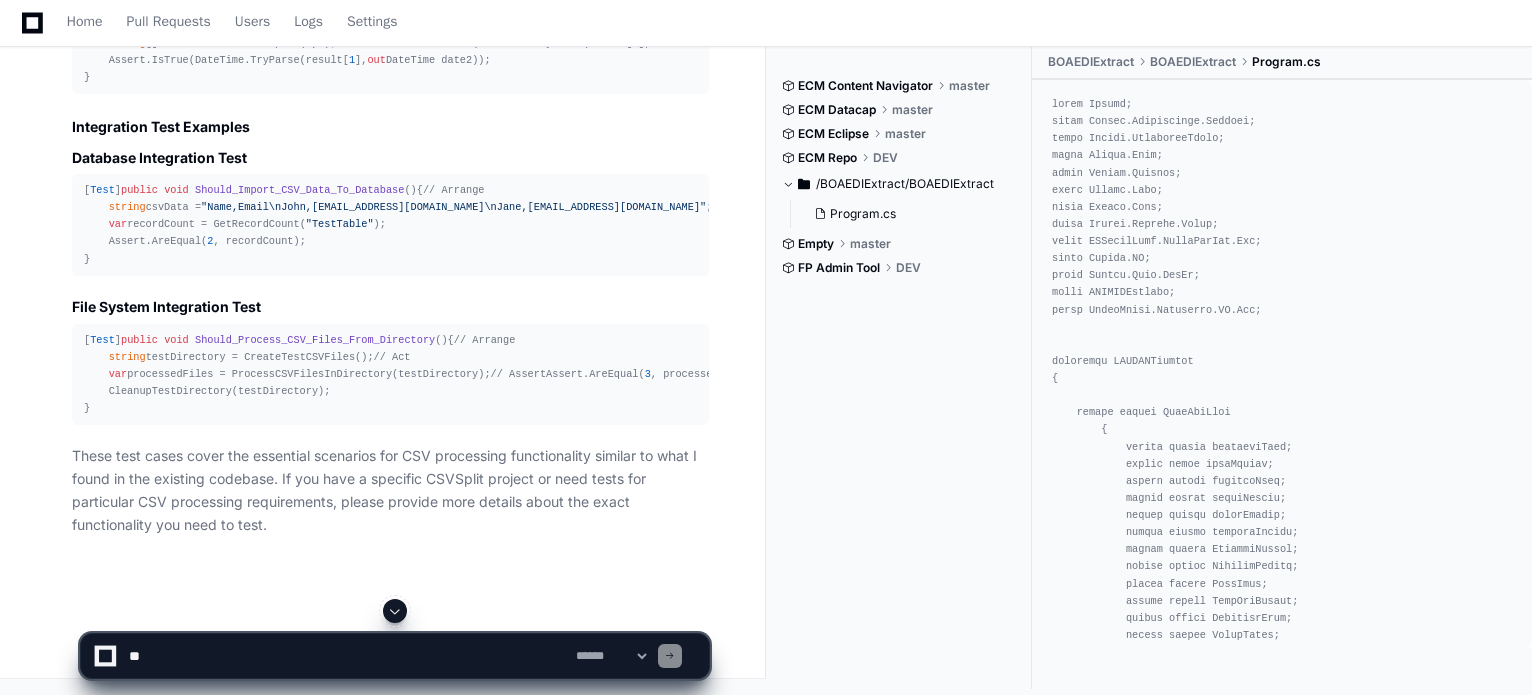 scroll, scrollTop: 4584, scrollLeft: 0, axis: vertical 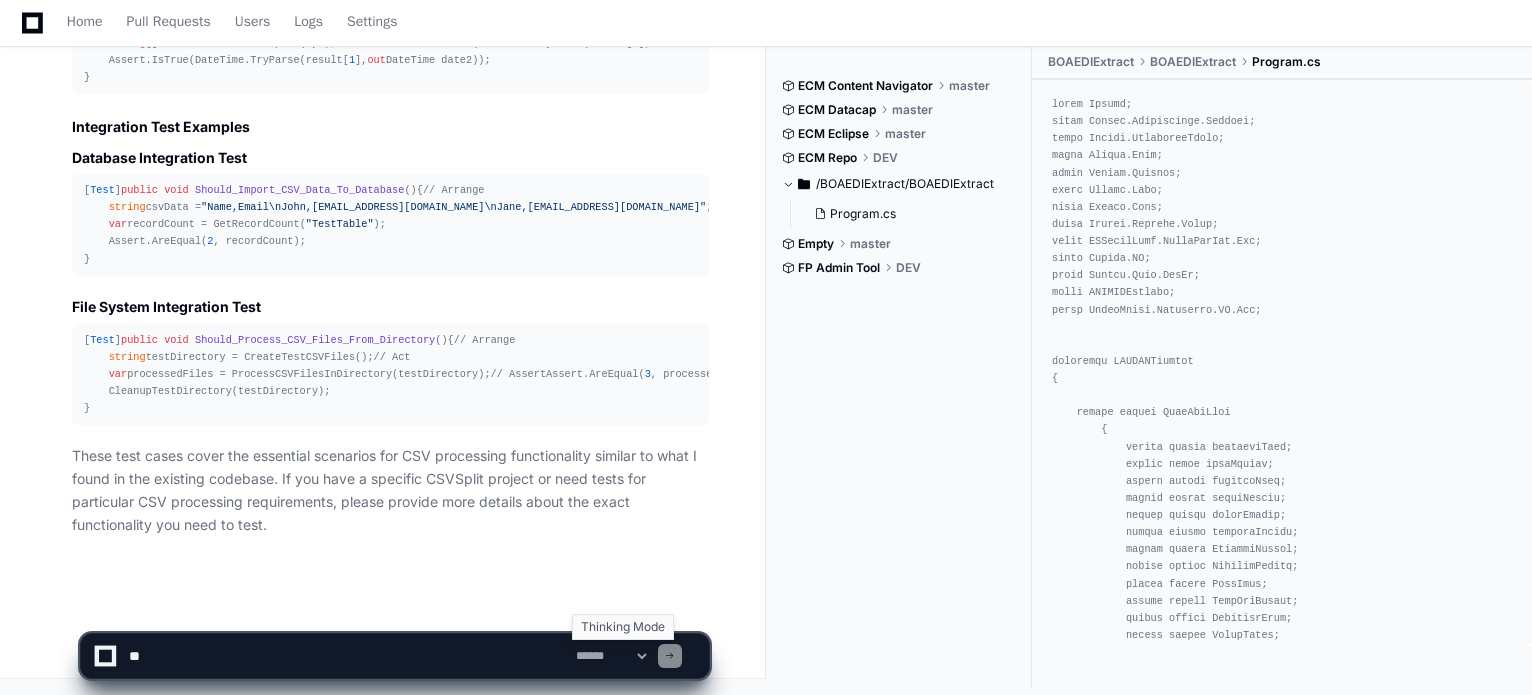 click on "**********" at bounding box center [611, 656] 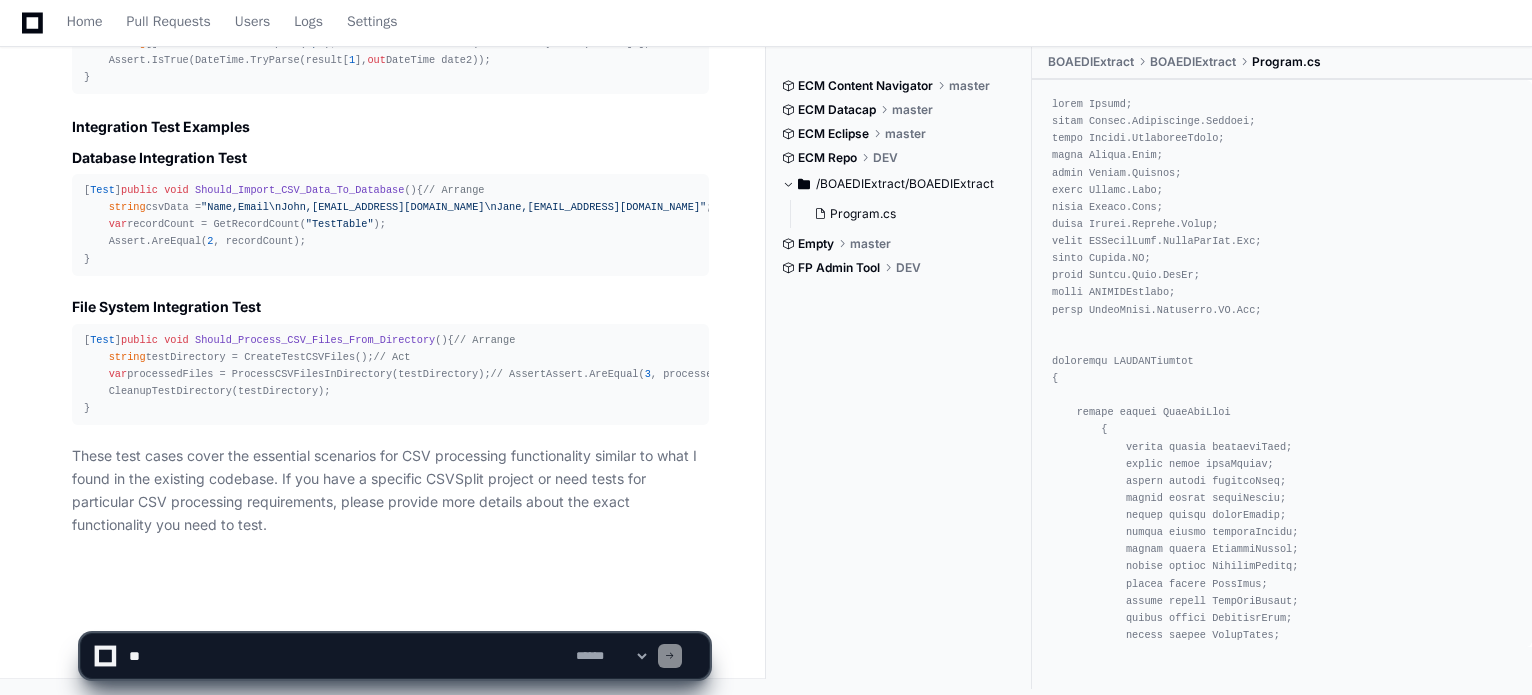 select on "****" 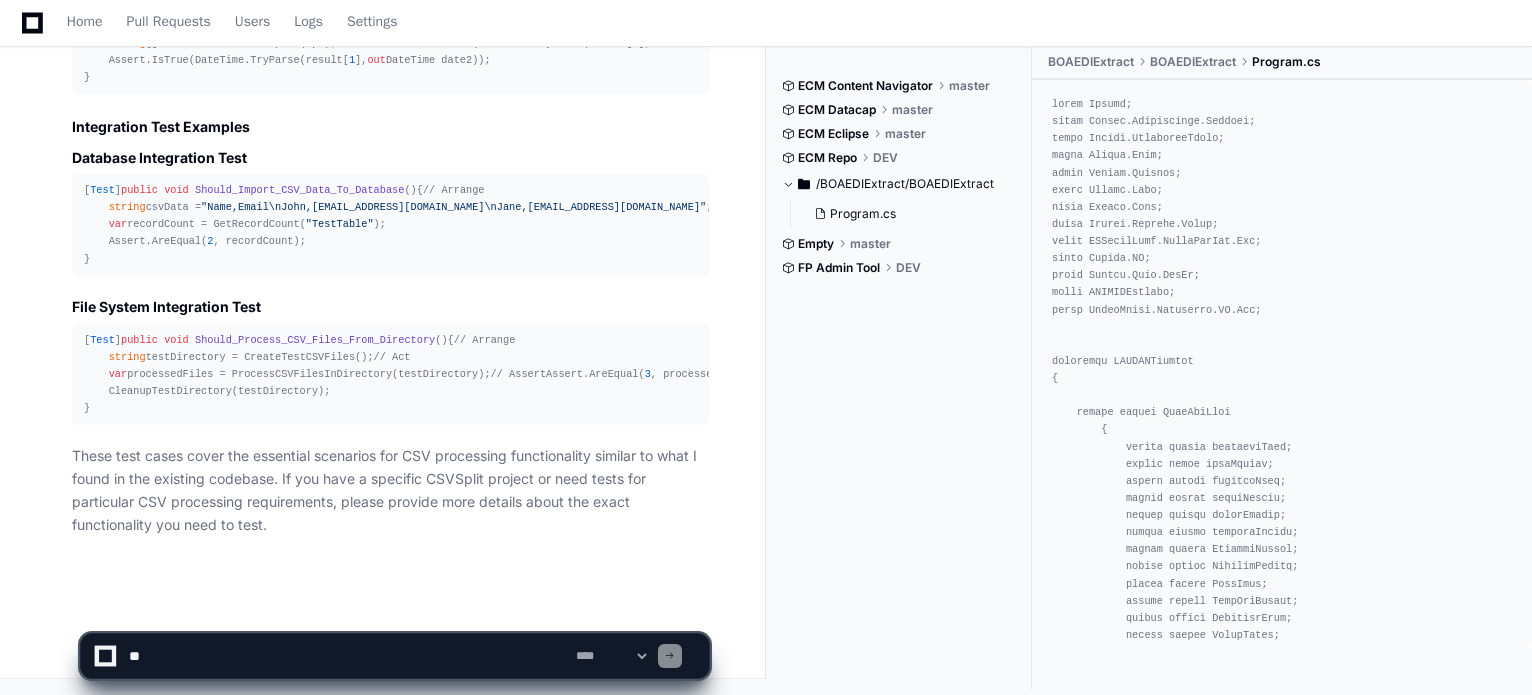 click on "**********" at bounding box center [611, 656] 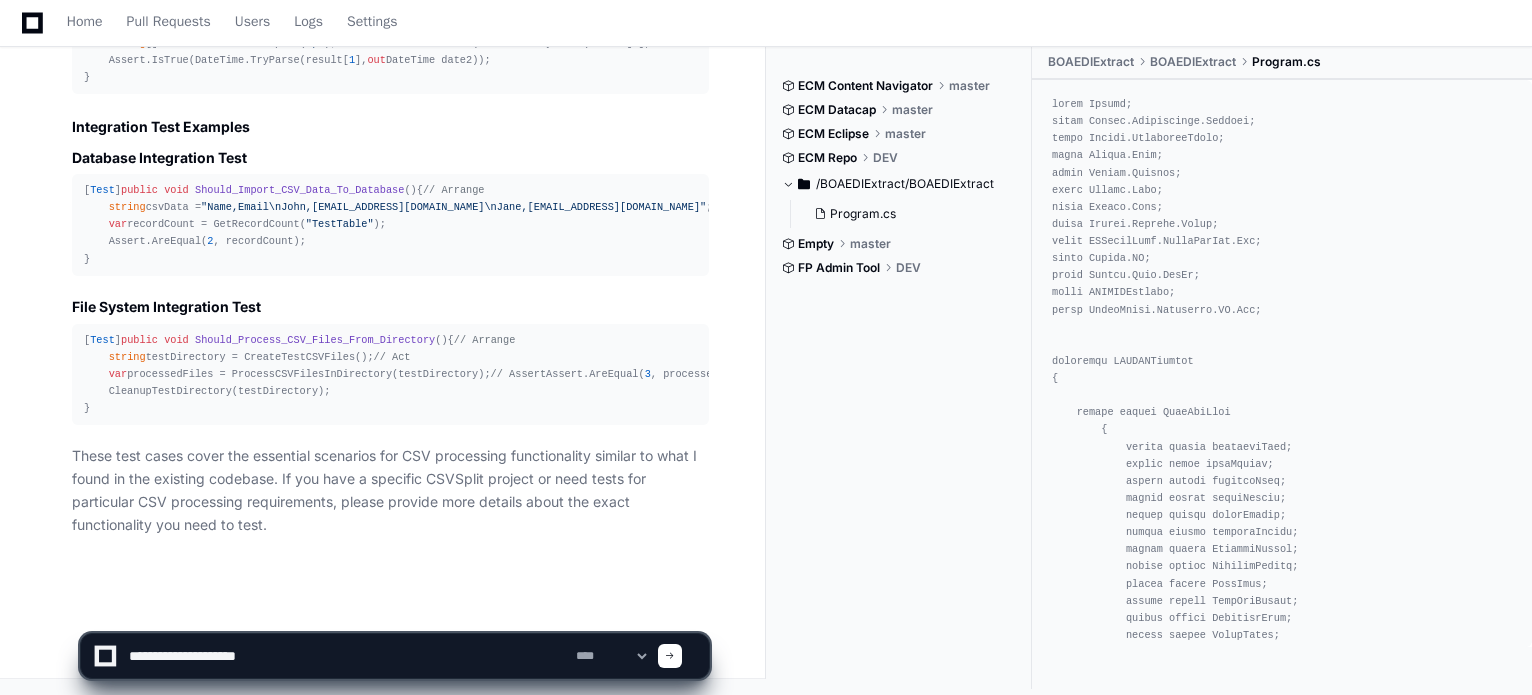 click 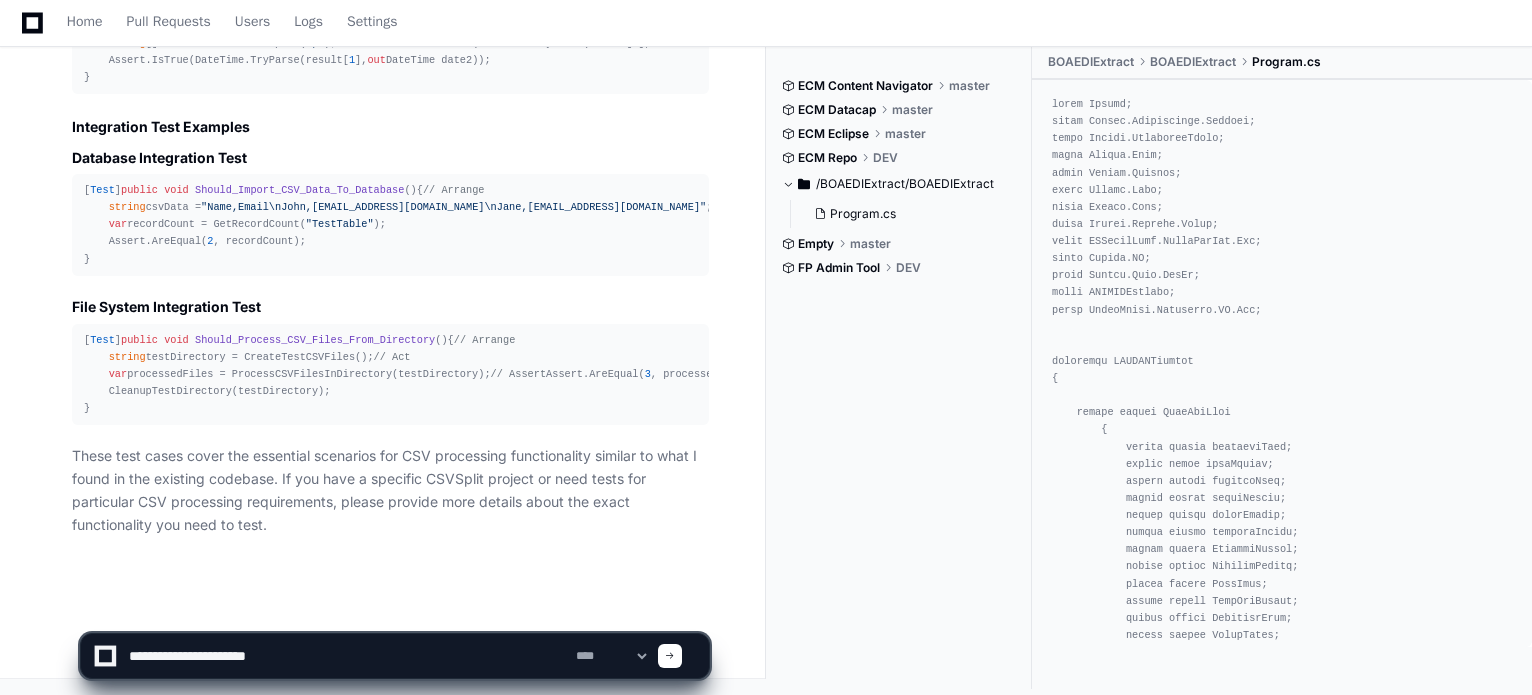 click 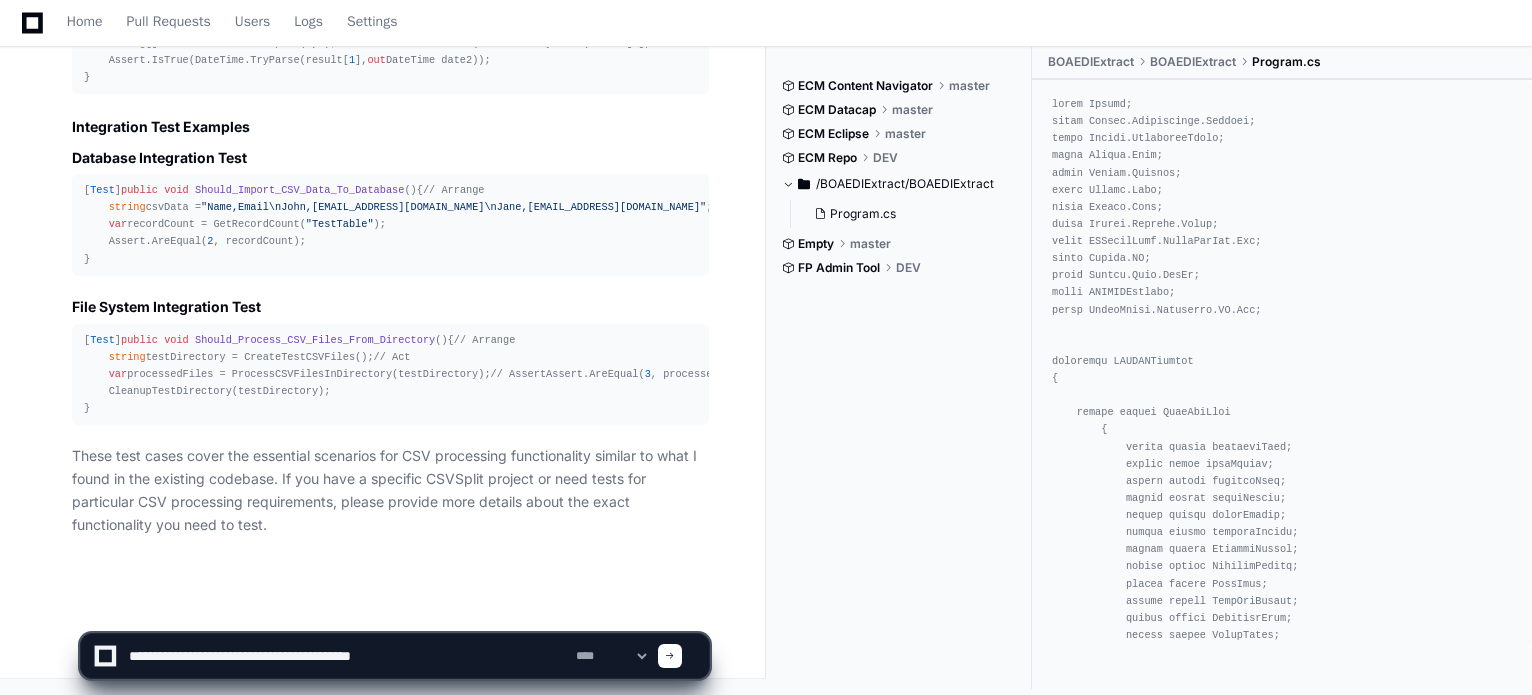 type on "**********" 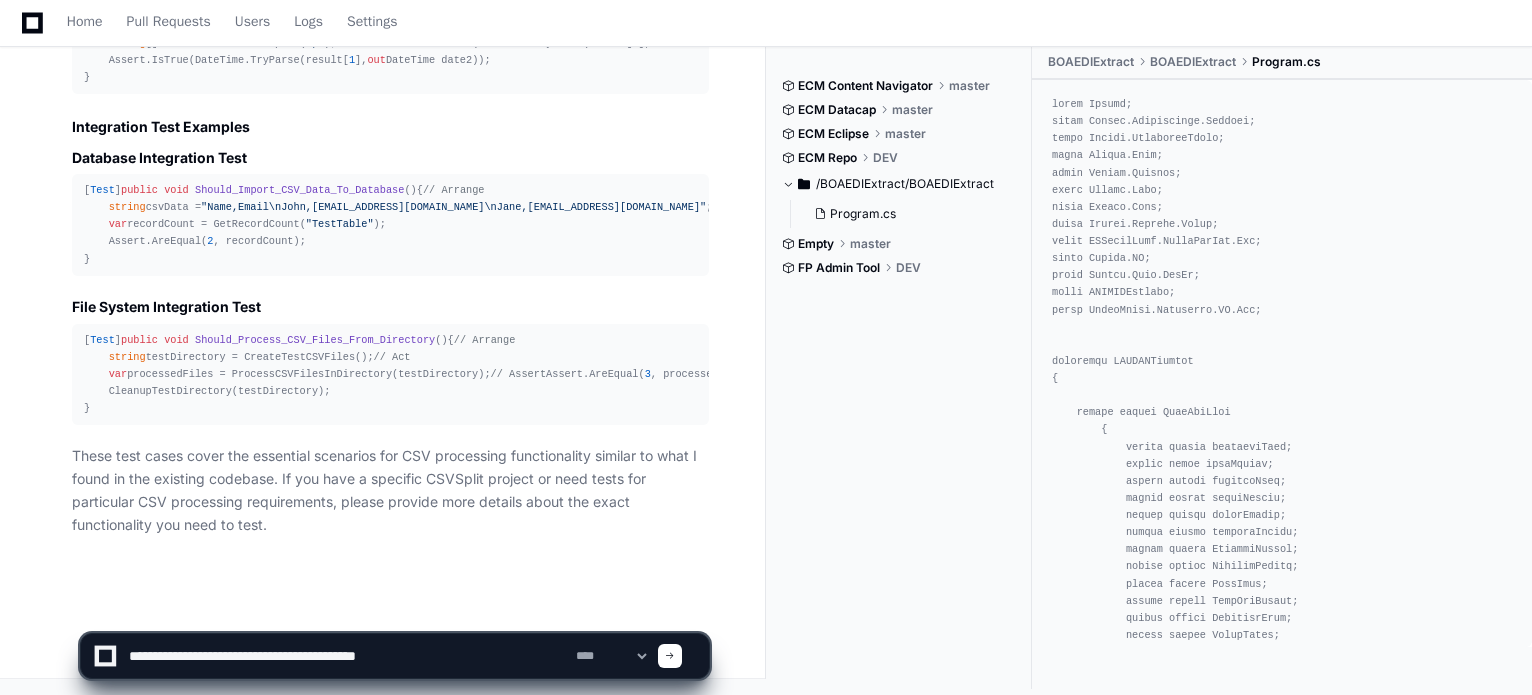 type 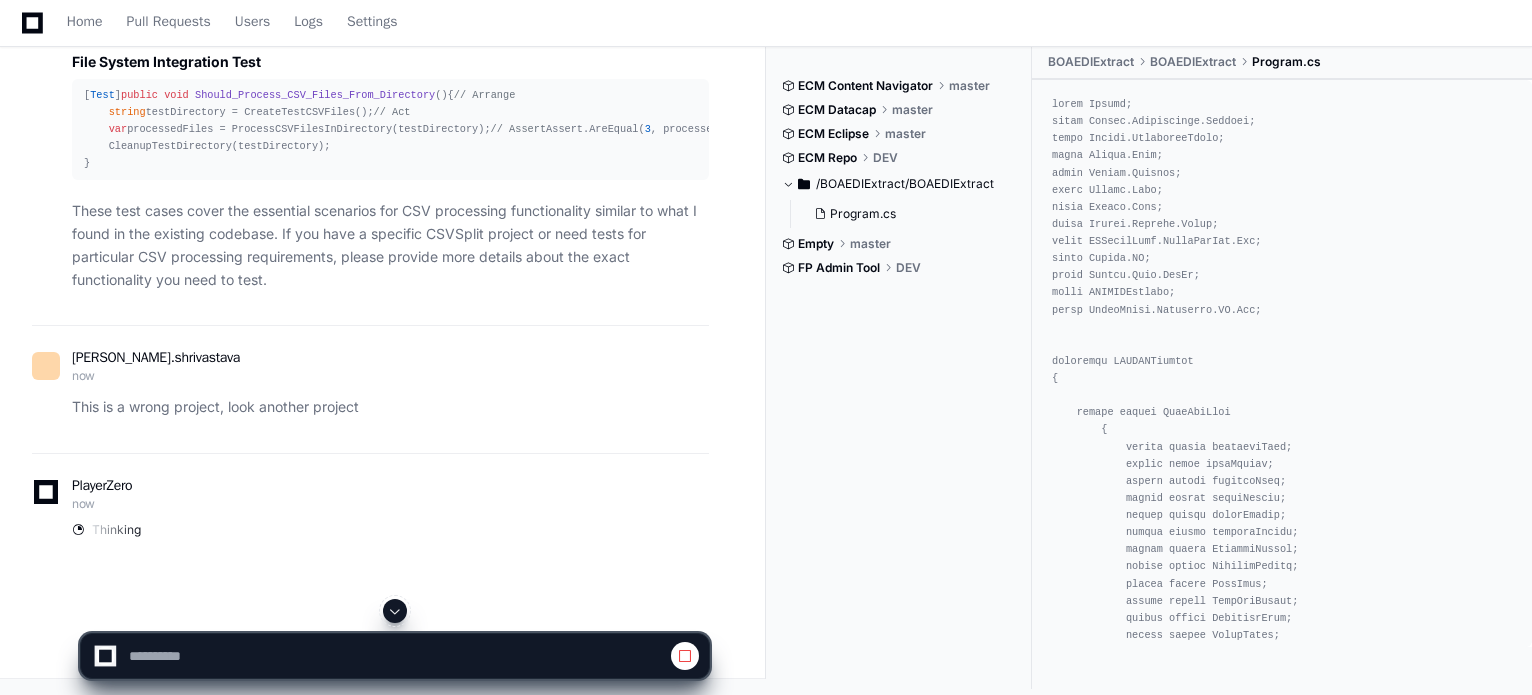 click 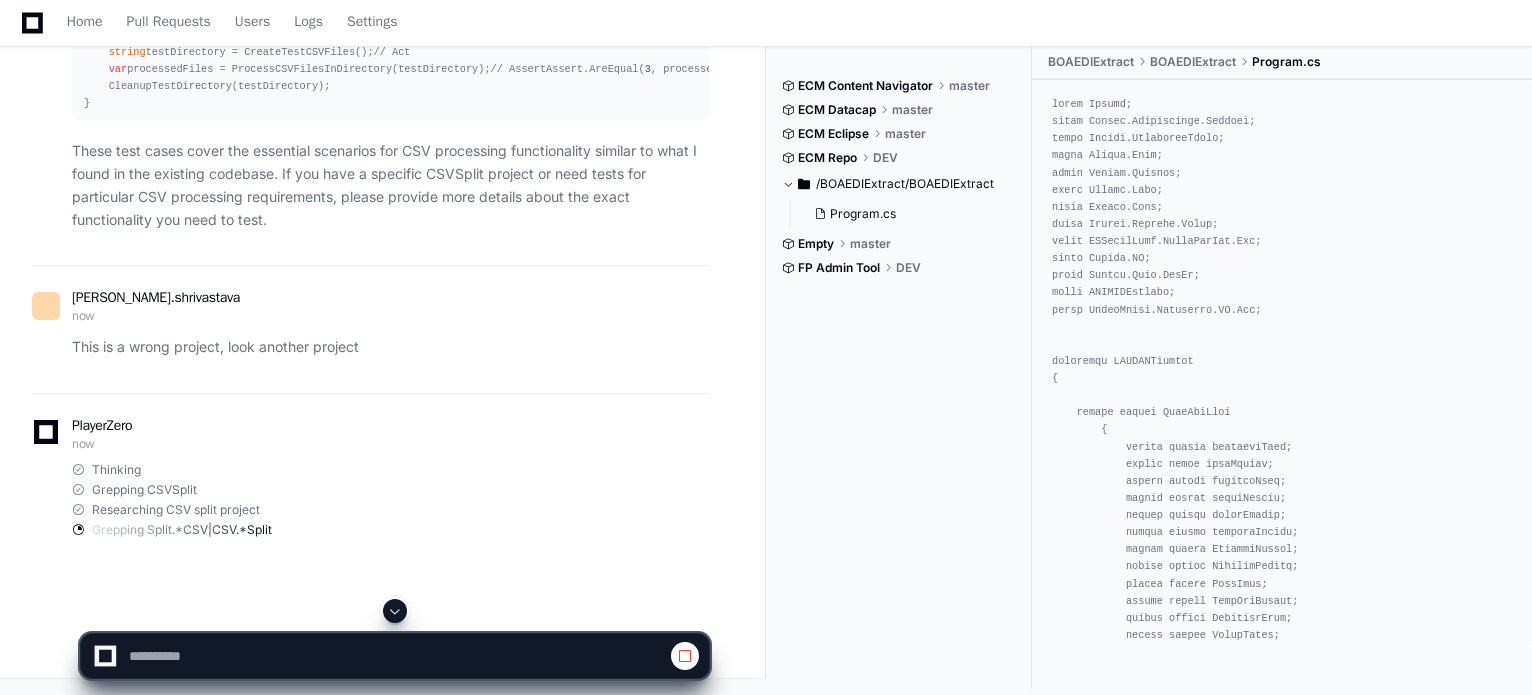 click on "[PERSON_NAME].[PERSON_NAME] now This is a wrong project, look another project" 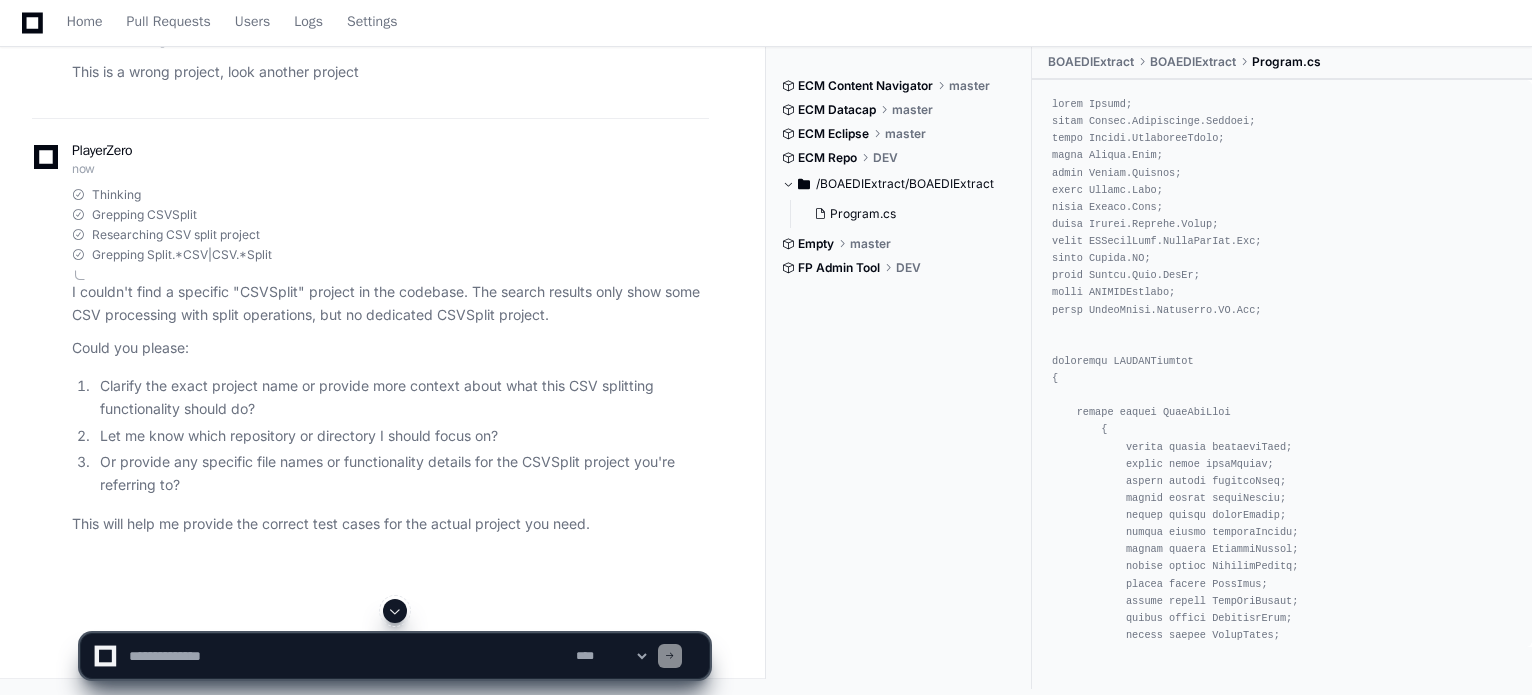 click on "[PERSON_NAME].[PERSON_NAME] a few seconds ago This is a wrong project, look another project" 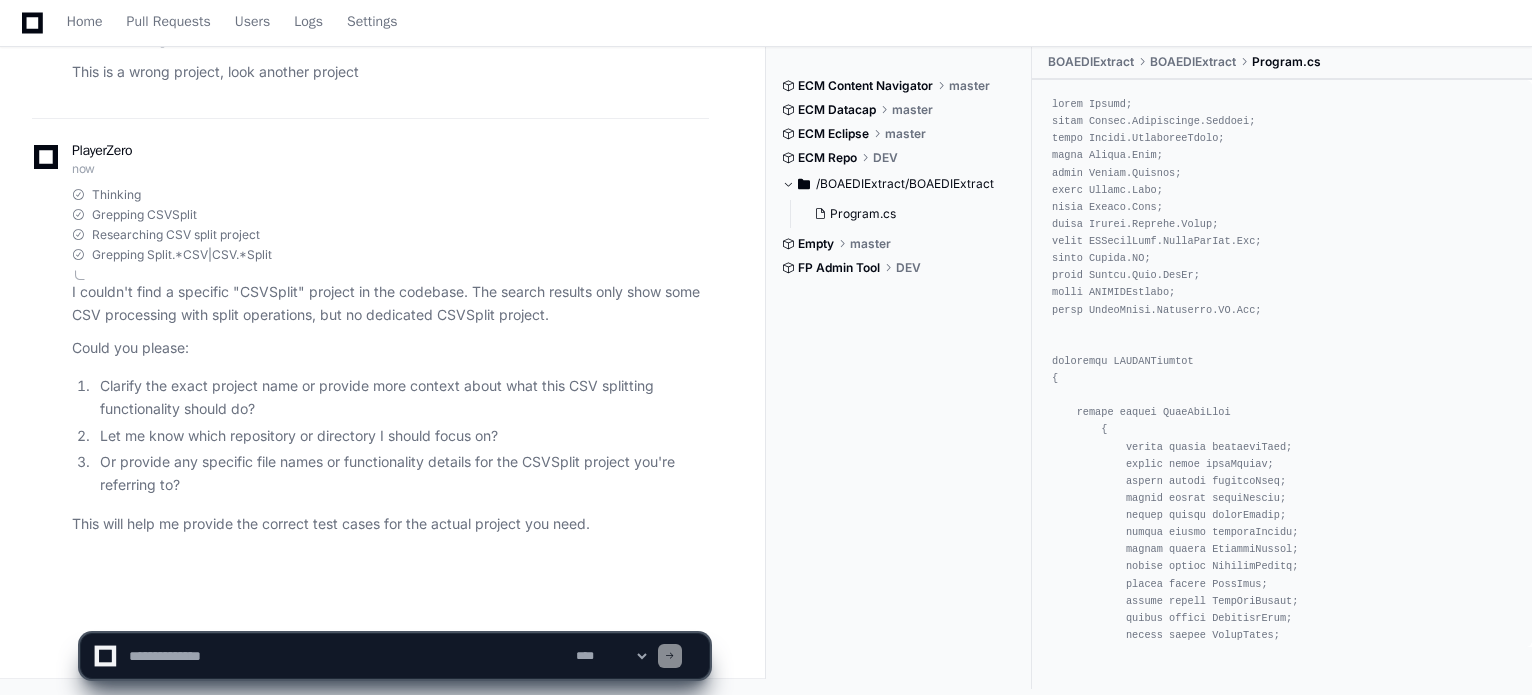click 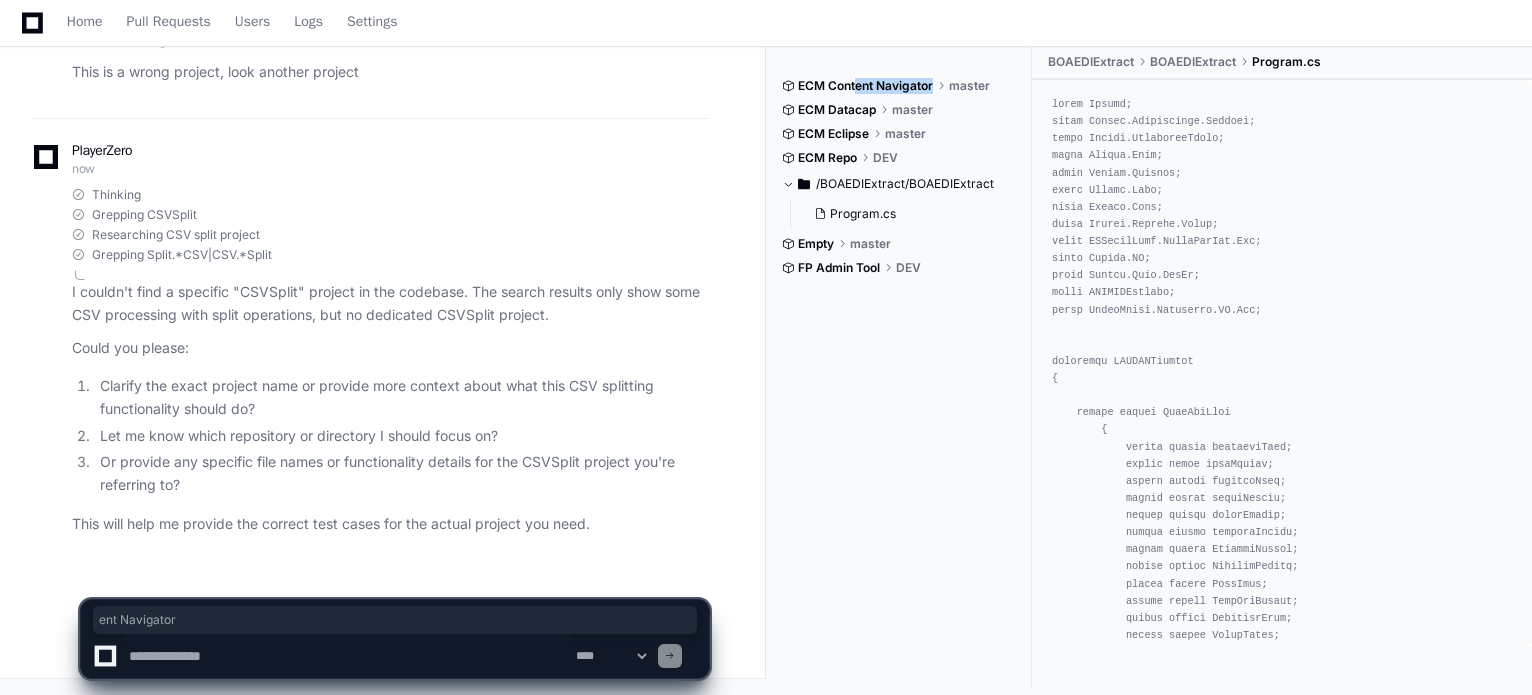 drag, startPoint x: 860, startPoint y: 83, endPoint x: 941, endPoint y: 84, distance: 81.00617 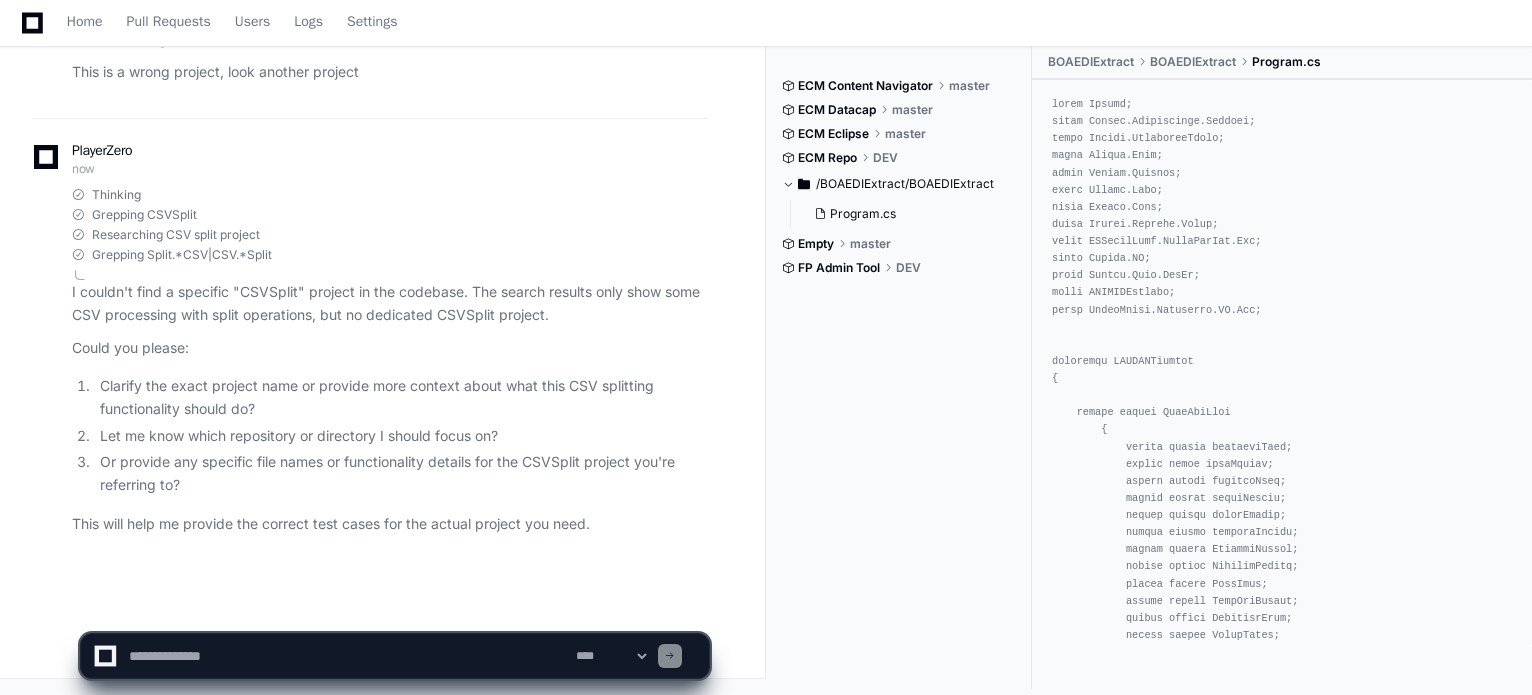 click 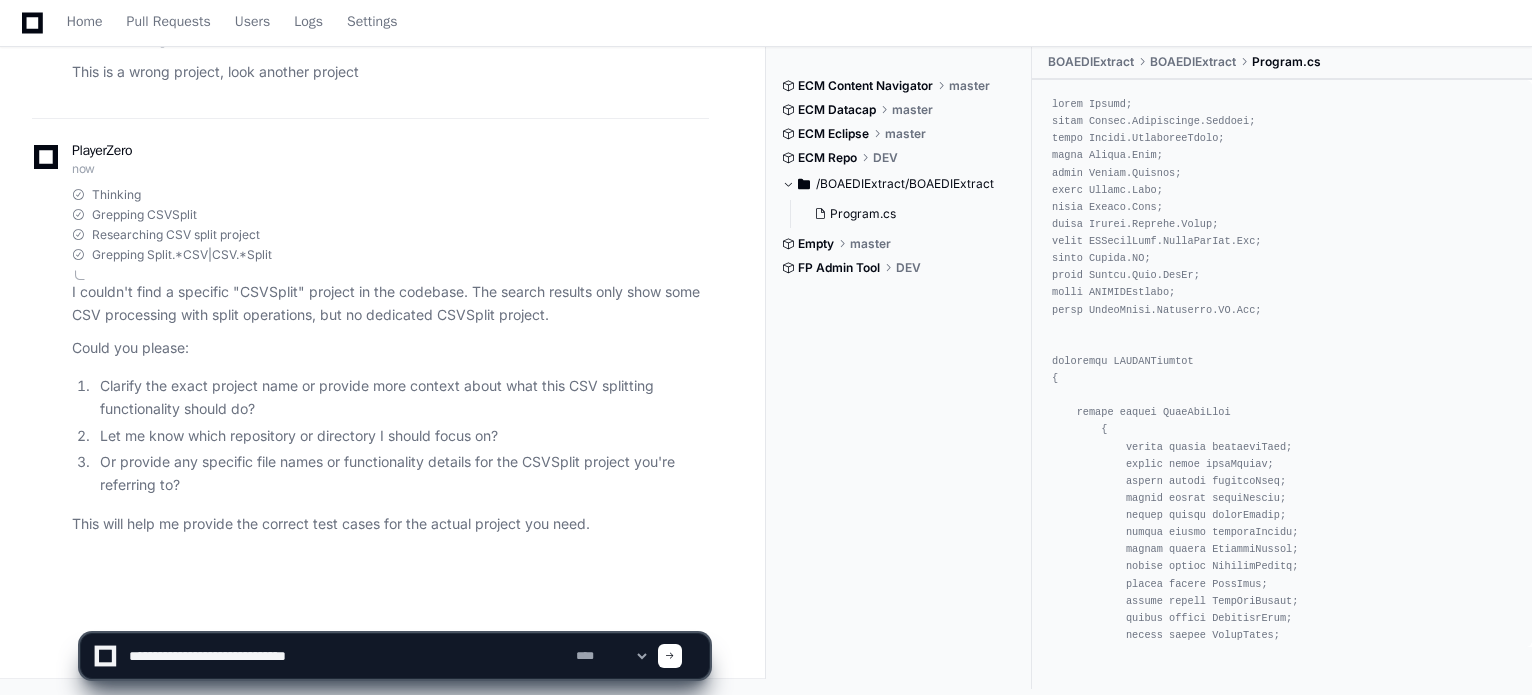 type on "**********" 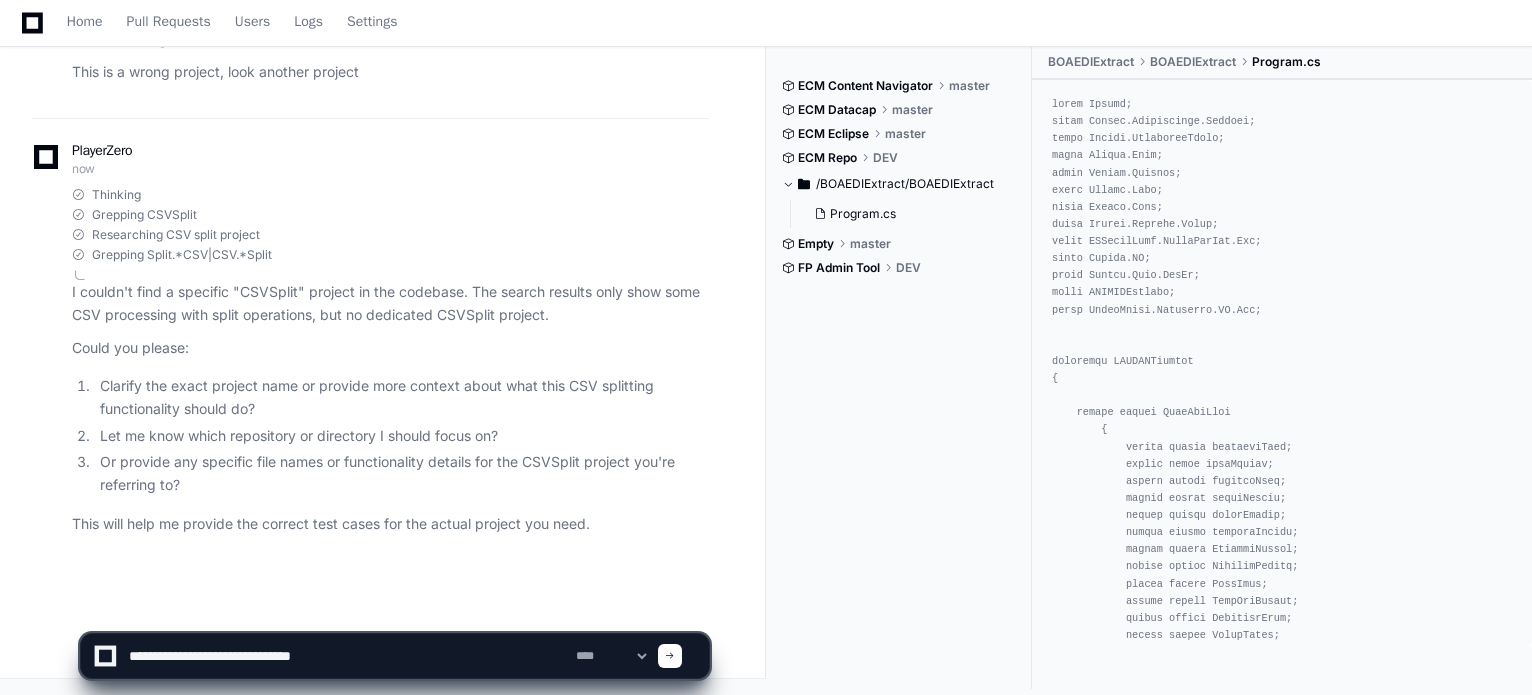 type 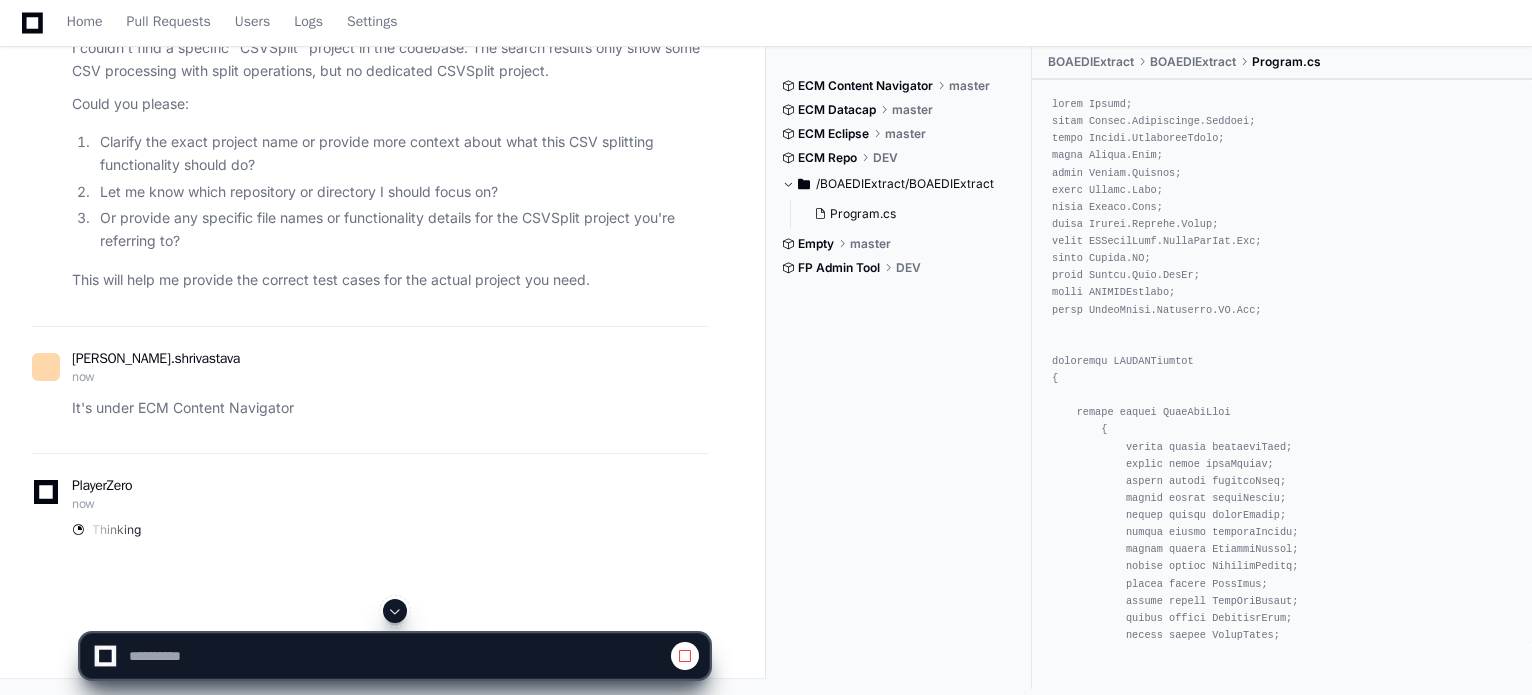 click 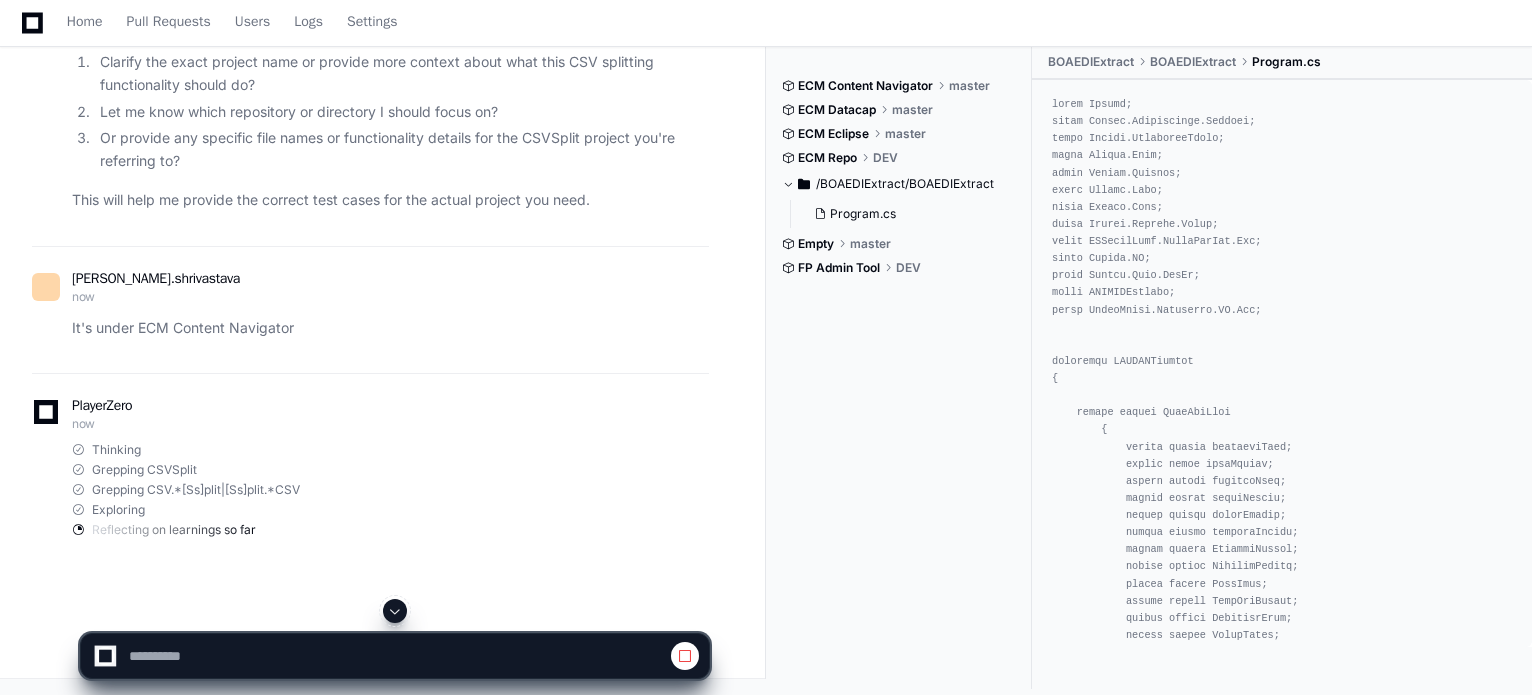 click on "[PERSON_NAME].[PERSON_NAME] now It's under ECM Content Navigator" 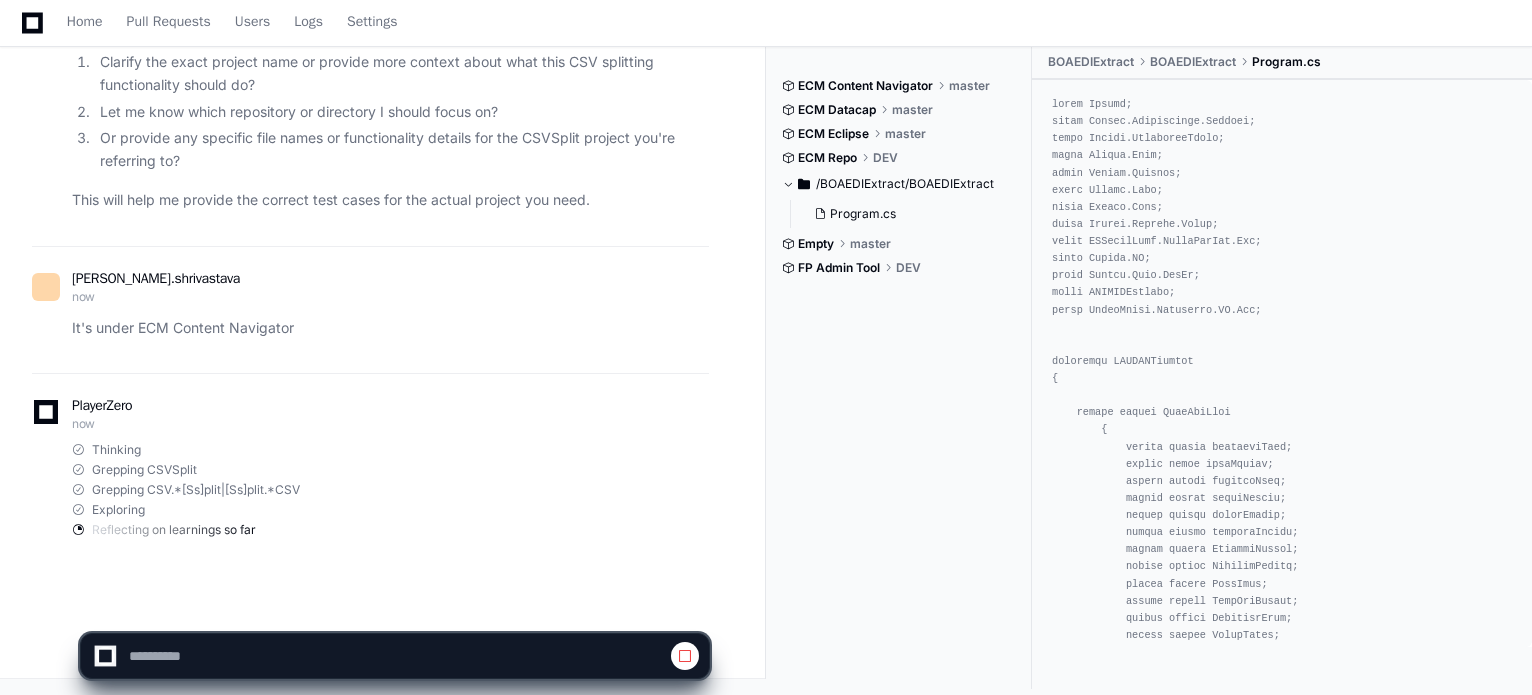 scroll, scrollTop: 5479, scrollLeft: 0, axis: vertical 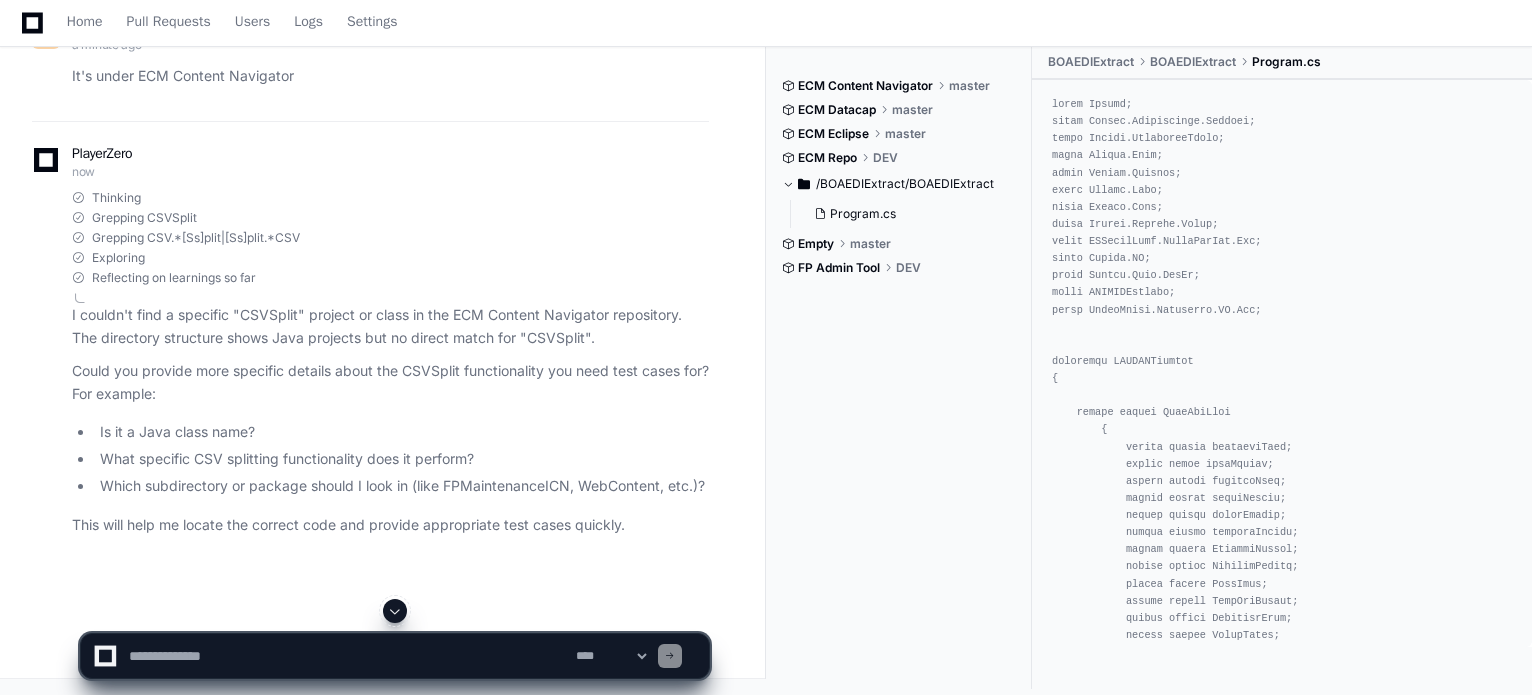 click on "PlayerZero now" 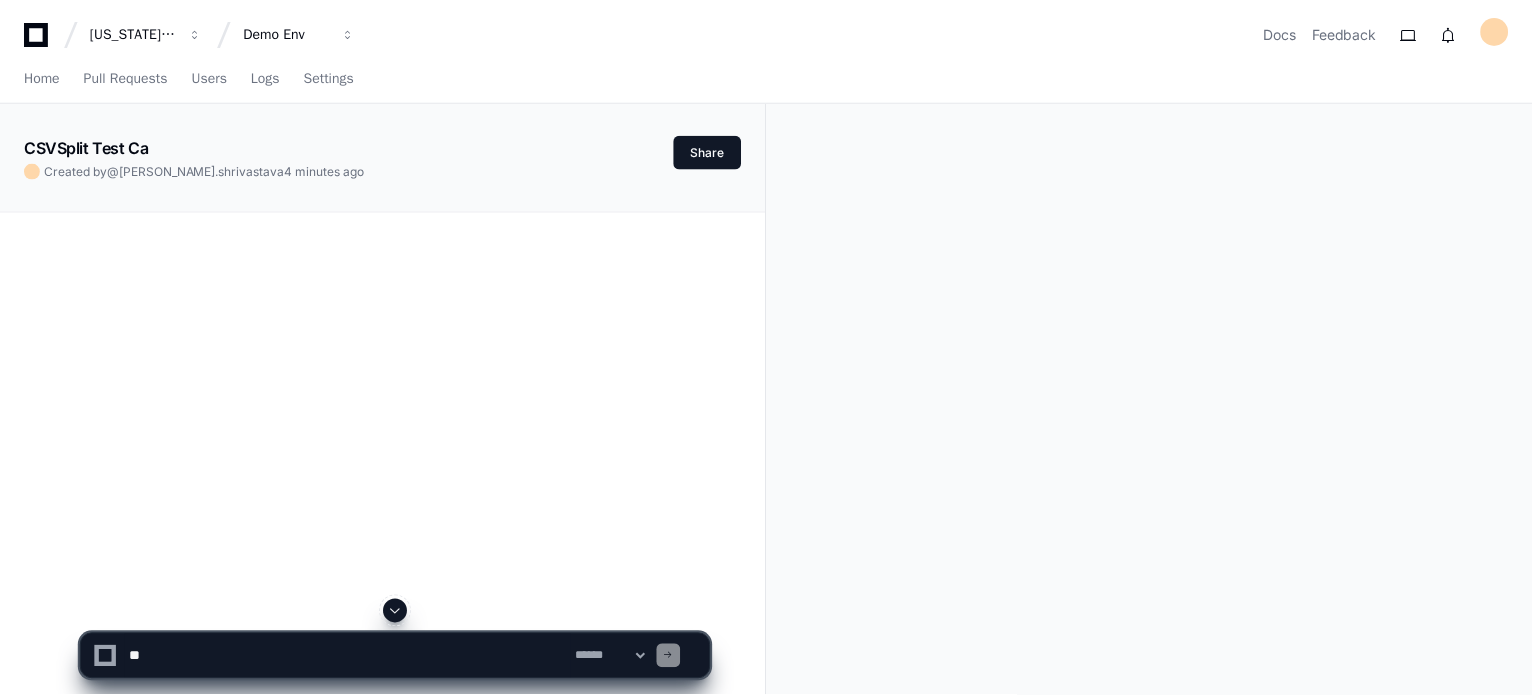 scroll, scrollTop: 0, scrollLeft: 0, axis: both 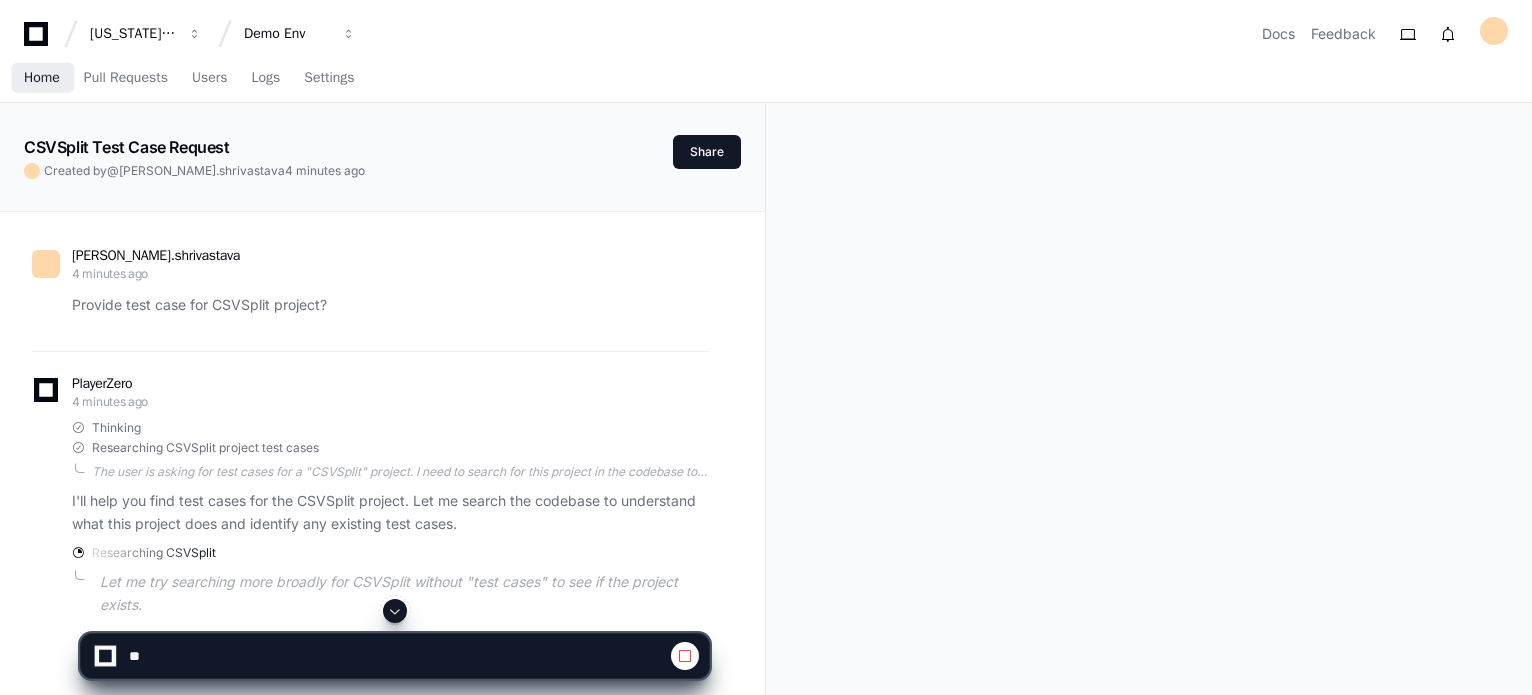 click on "Home" at bounding box center [42, 78] 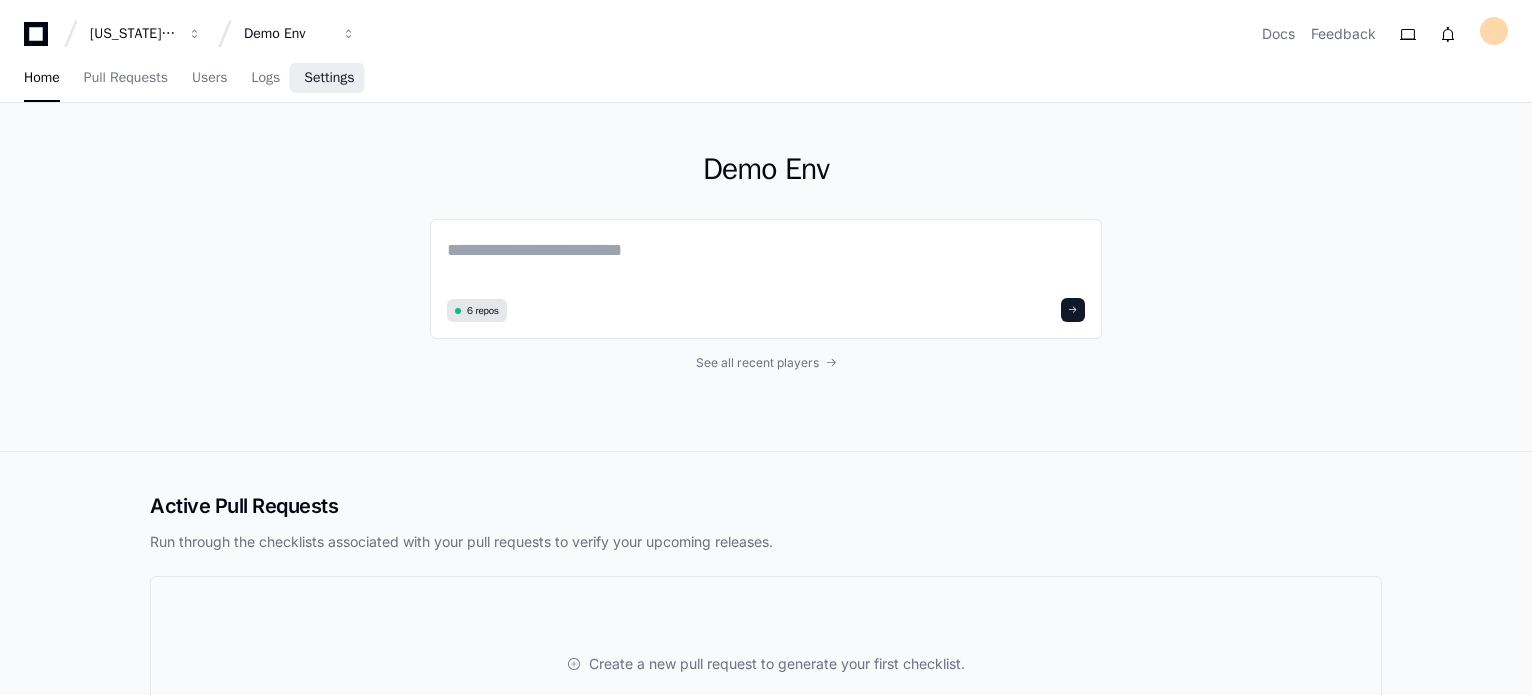 click on "Settings" at bounding box center [329, 79] 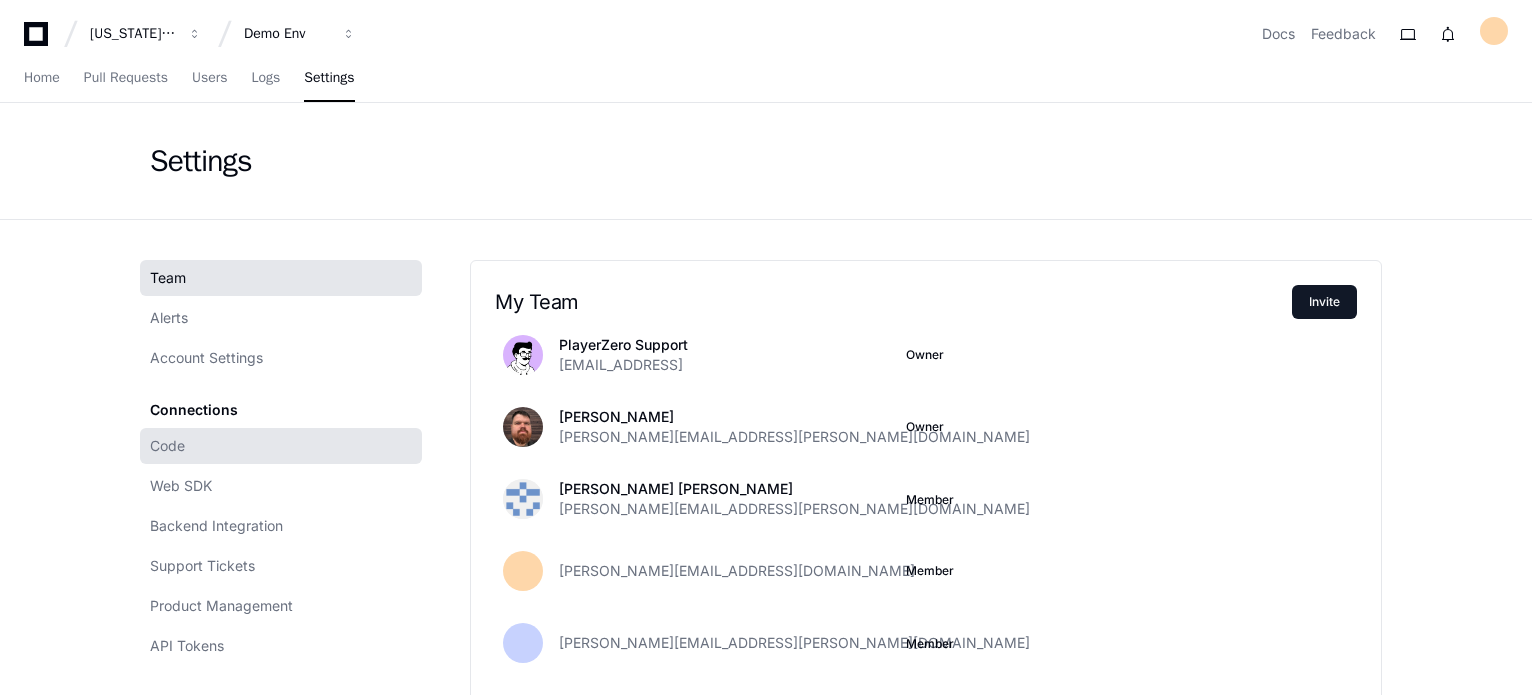 click on "Code" 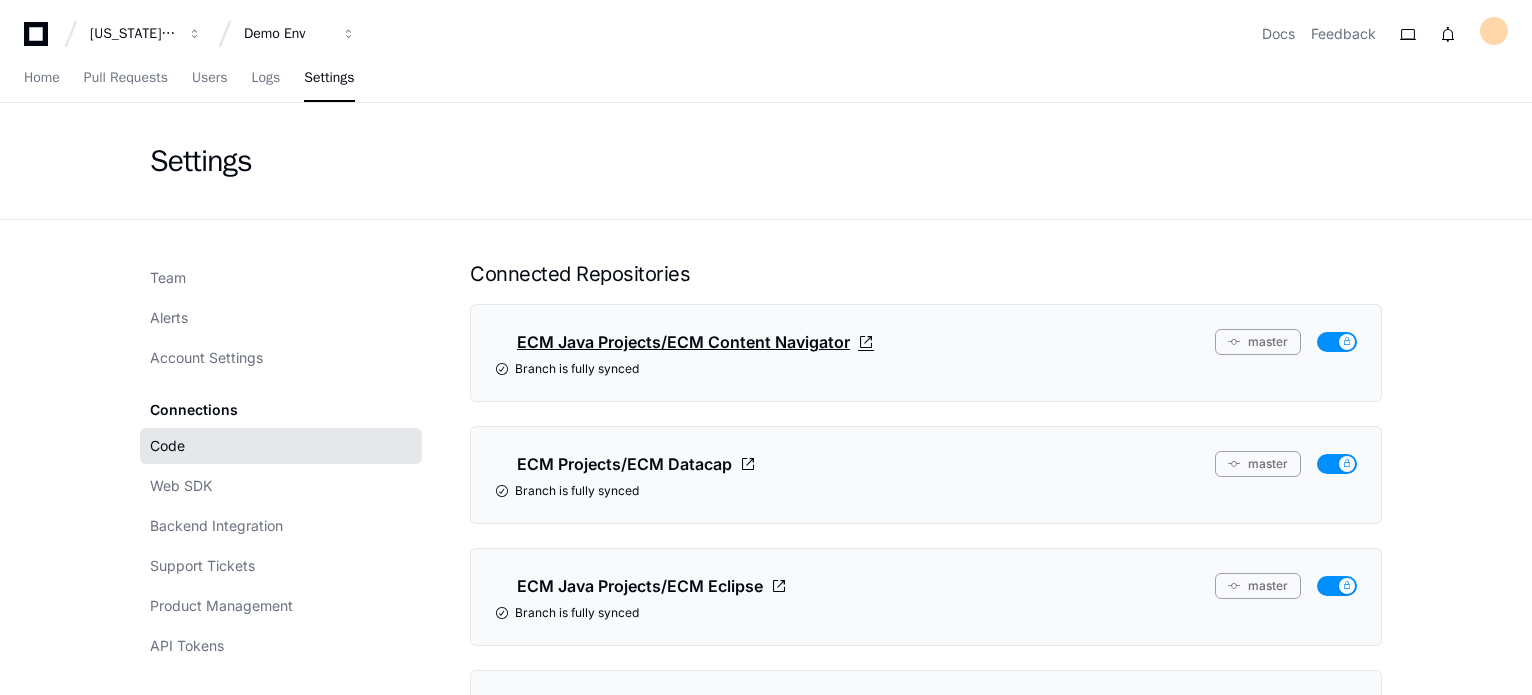 click 